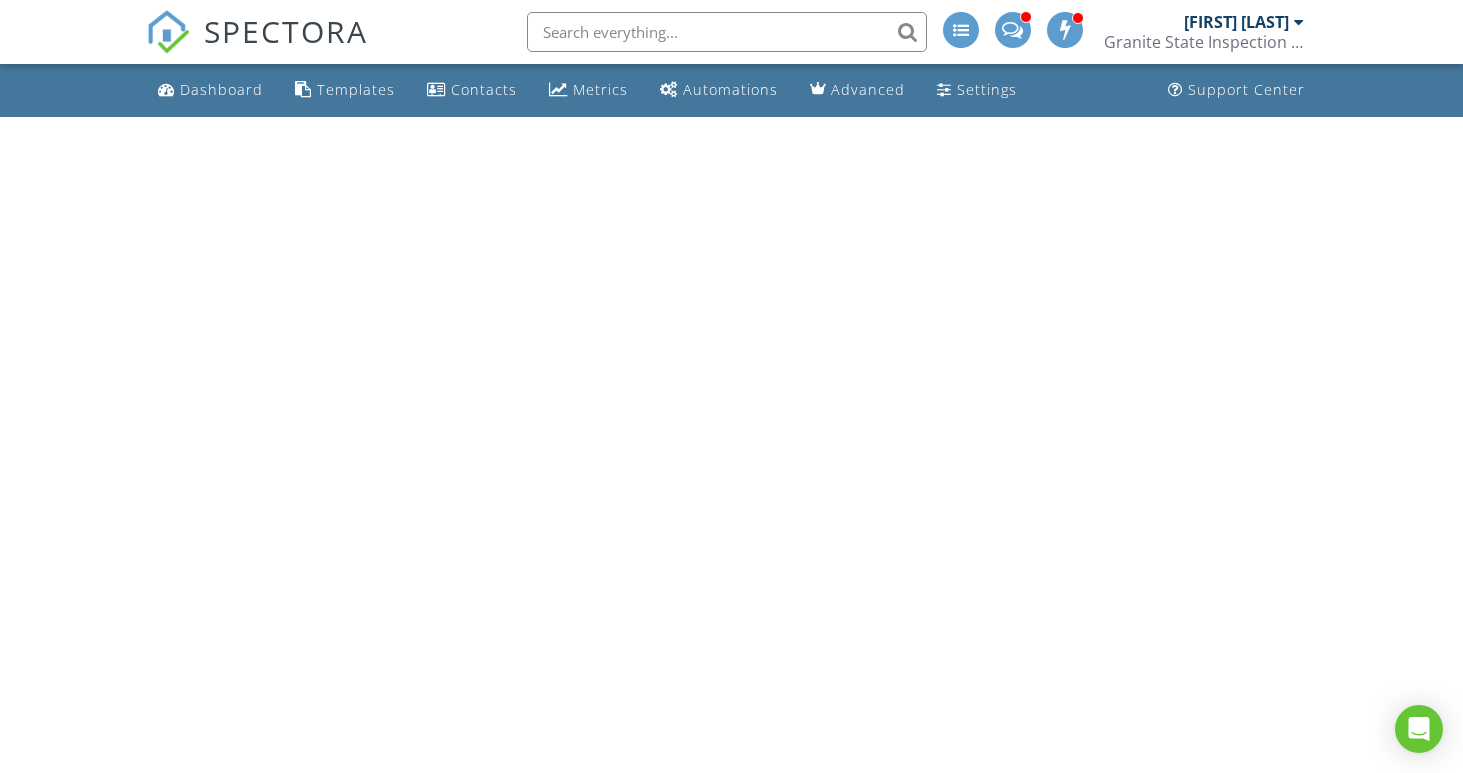 scroll, scrollTop: 0, scrollLeft: 0, axis: both 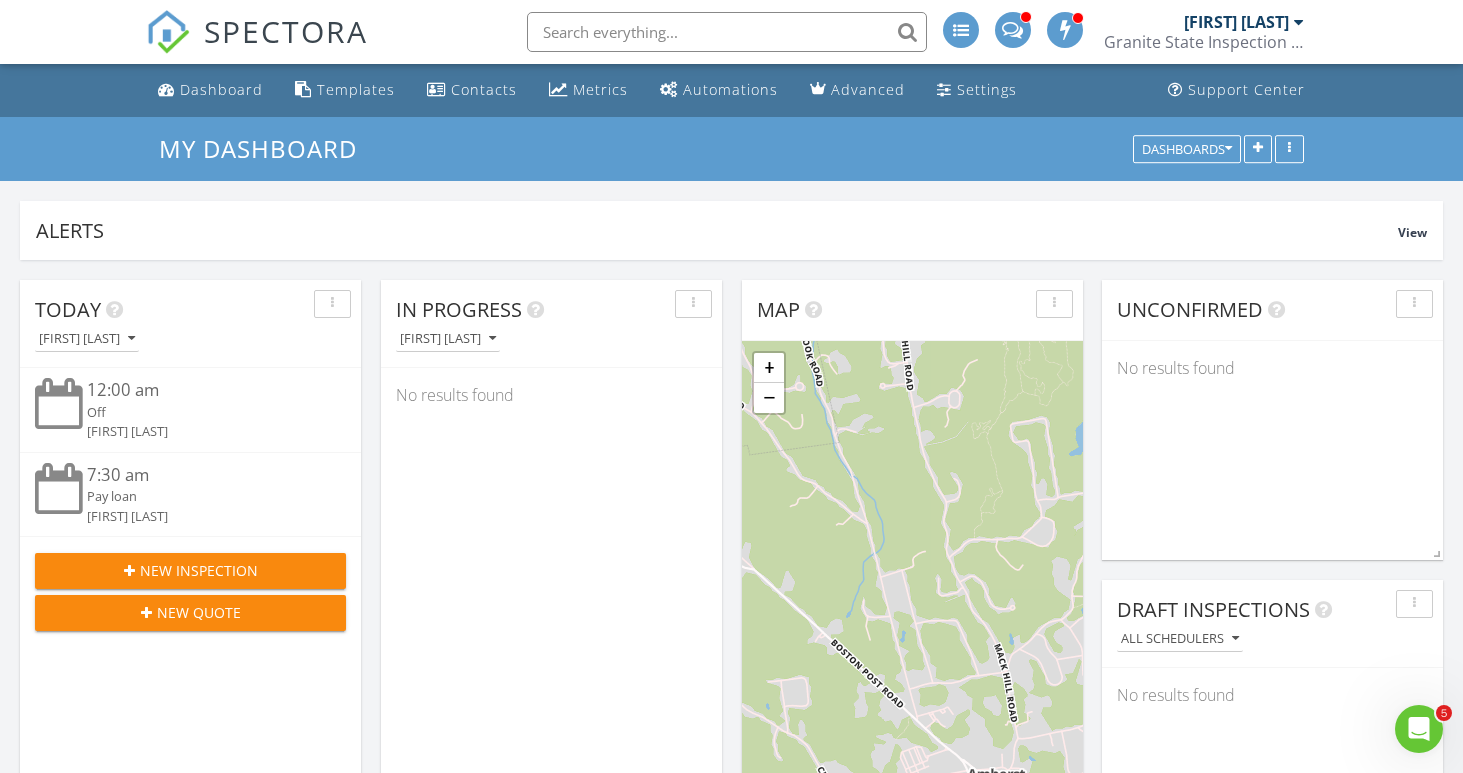 click on "New Inspection" at bounding box center [199, 570] 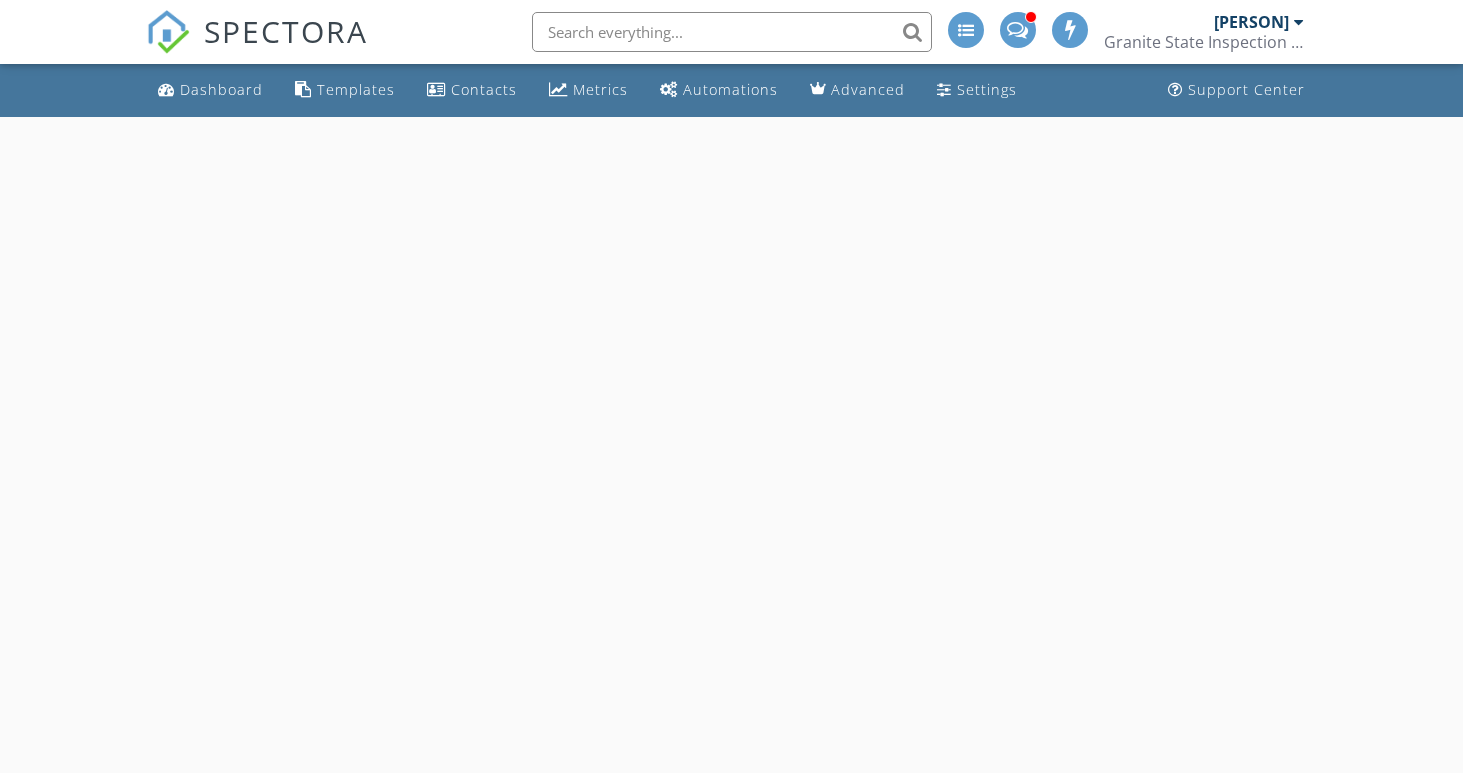 scroll, scrollTop: 0, scrollLeft: 0, axis: both 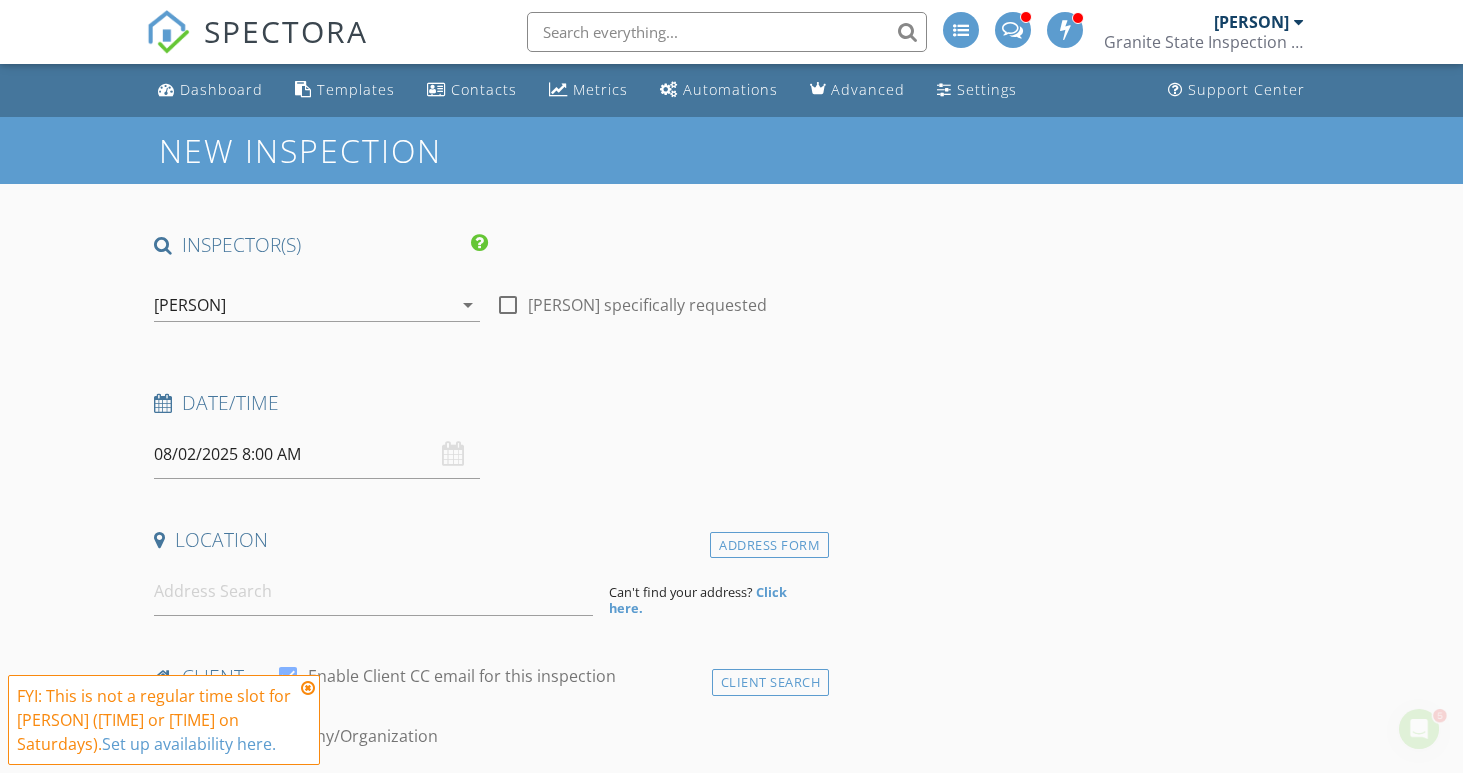 click at bounding box center [308, 688] 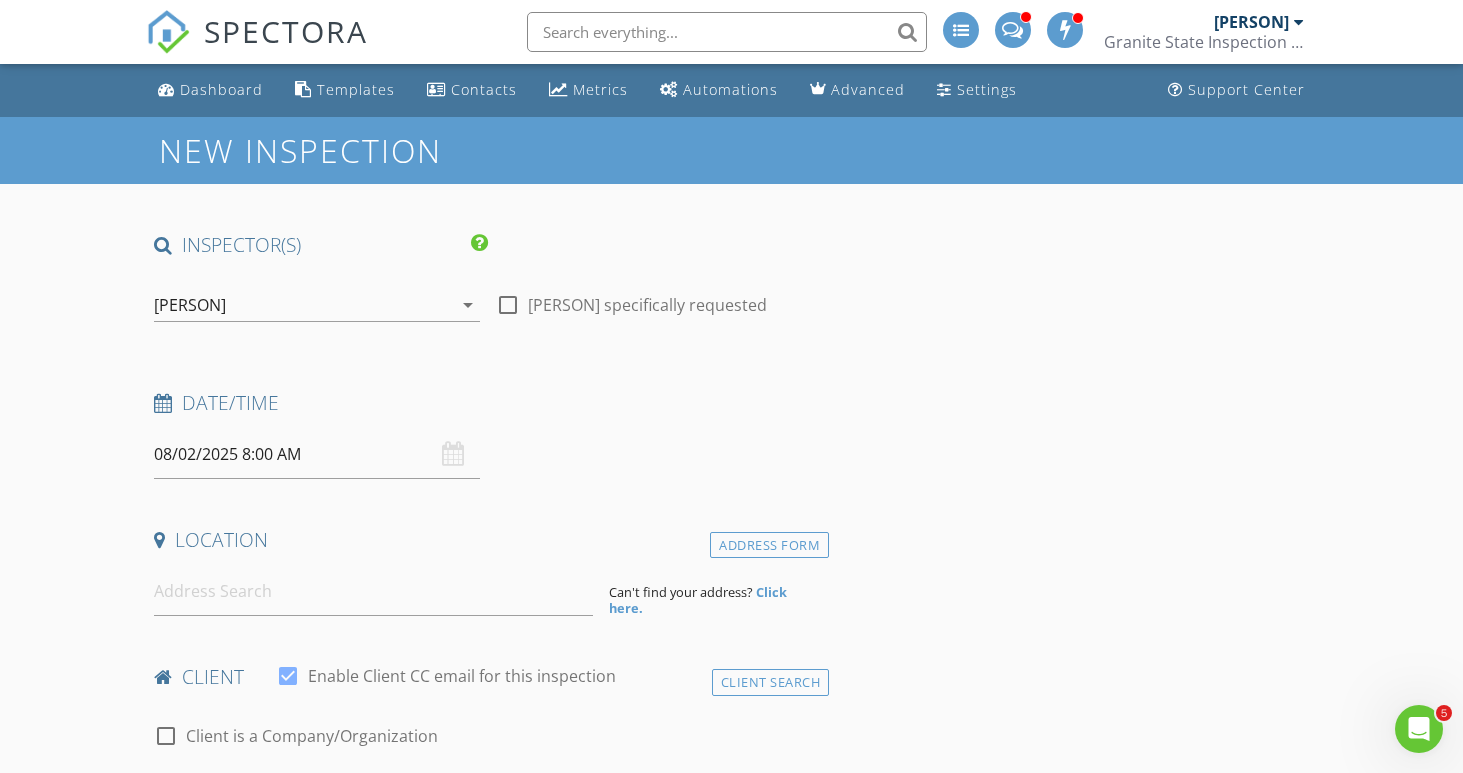 click on "08/02/2025 8:00 AM" at bounding box center (316, 454) 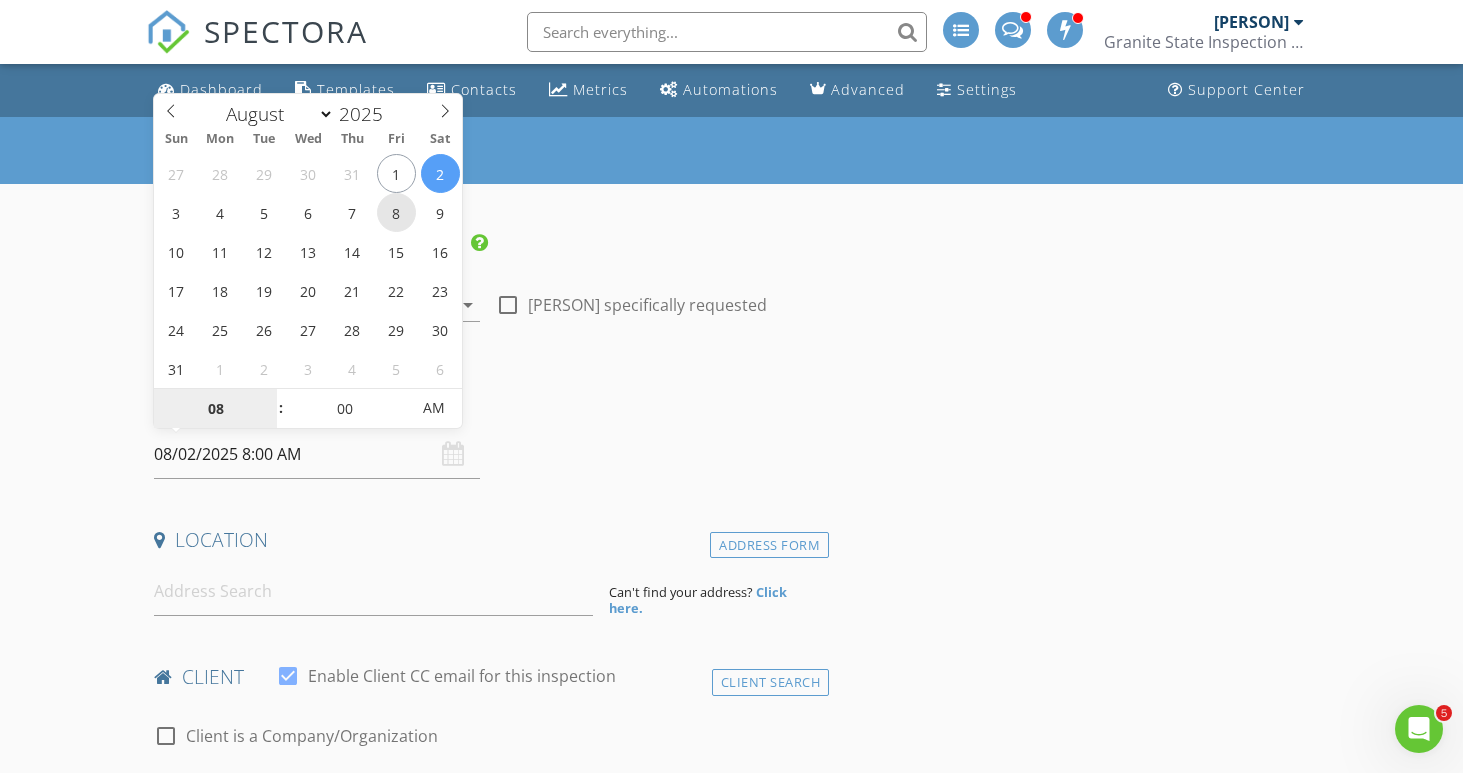 type on "08/08/2025 8:00 AM" 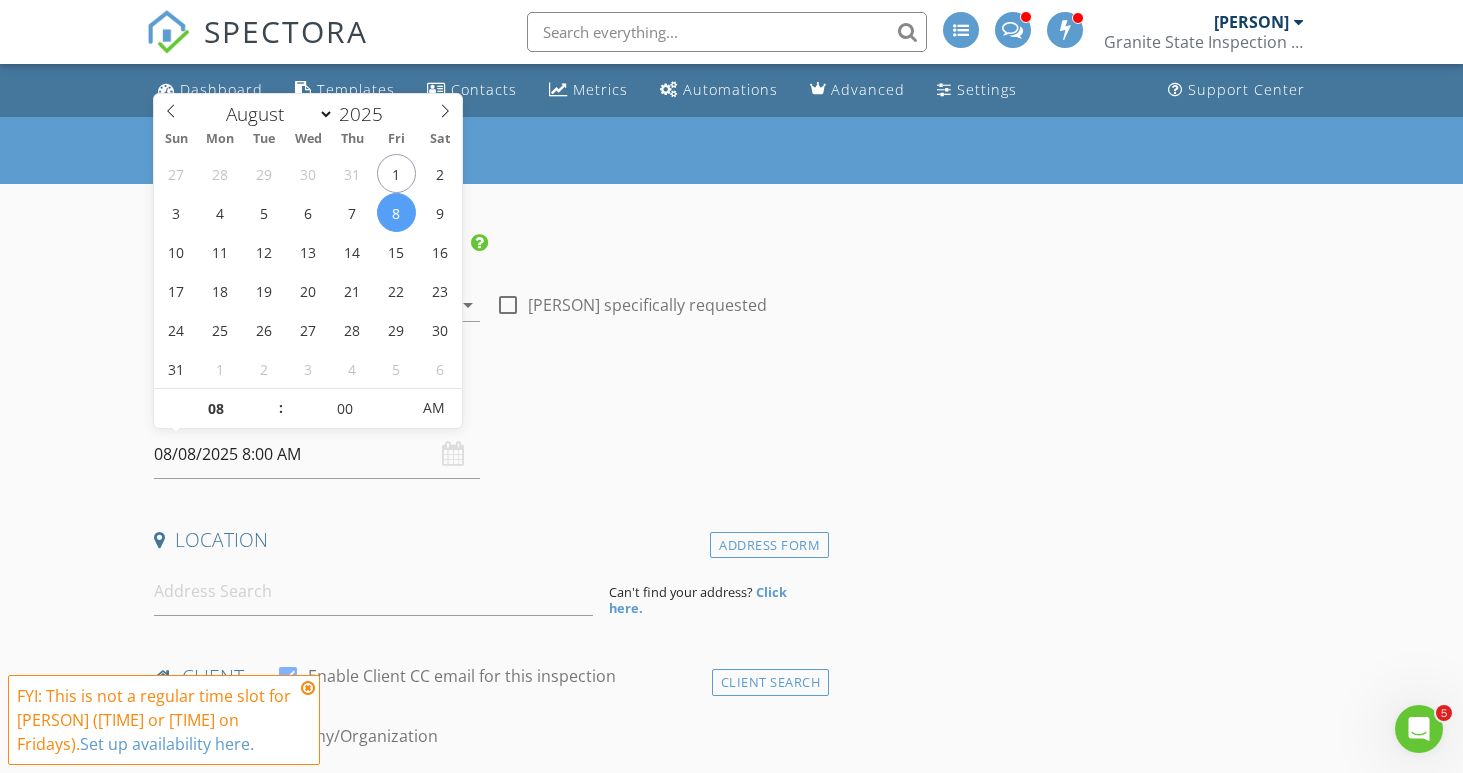 click at bounding box center [308, 688] 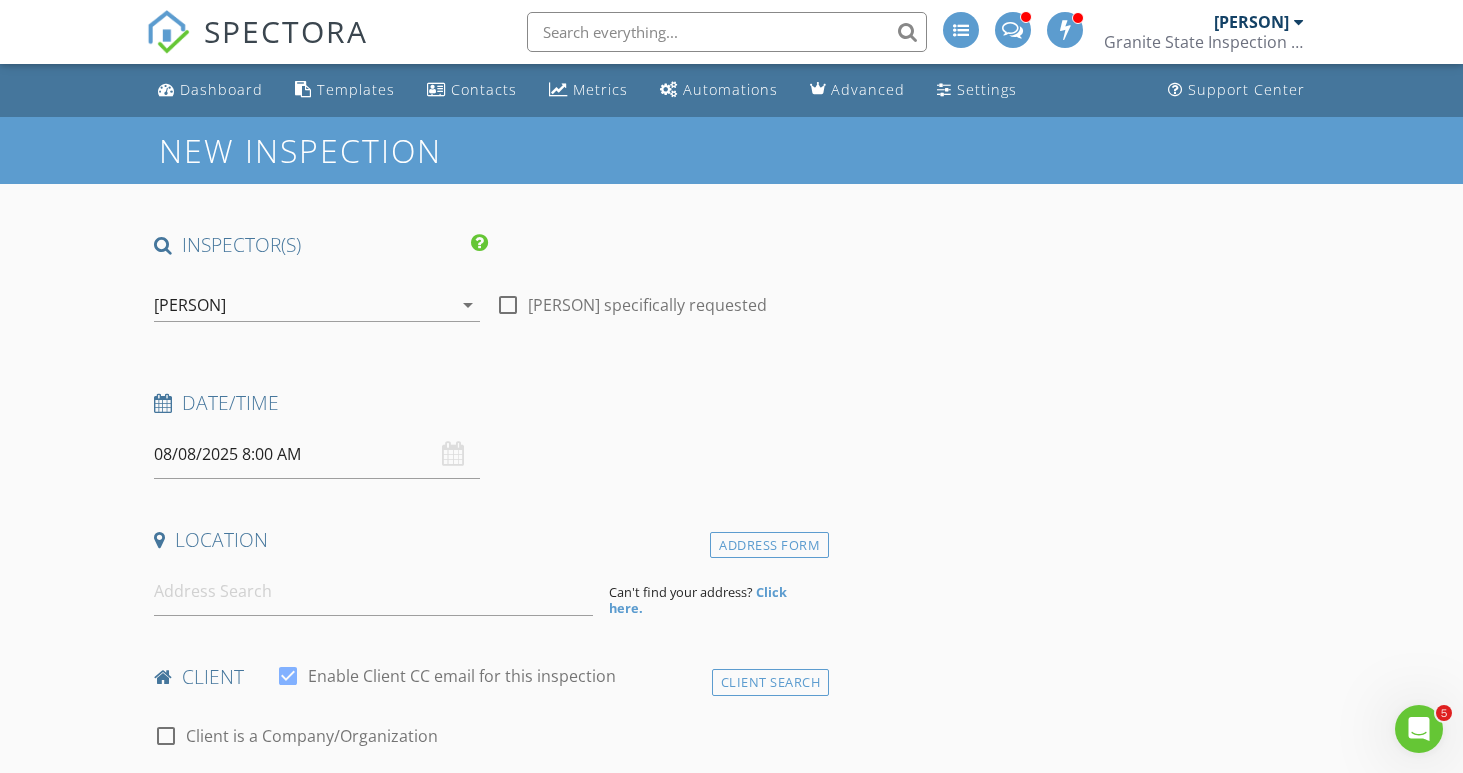 click on "08/08/2025 8:00 AM" at bounding box center [316, 454] 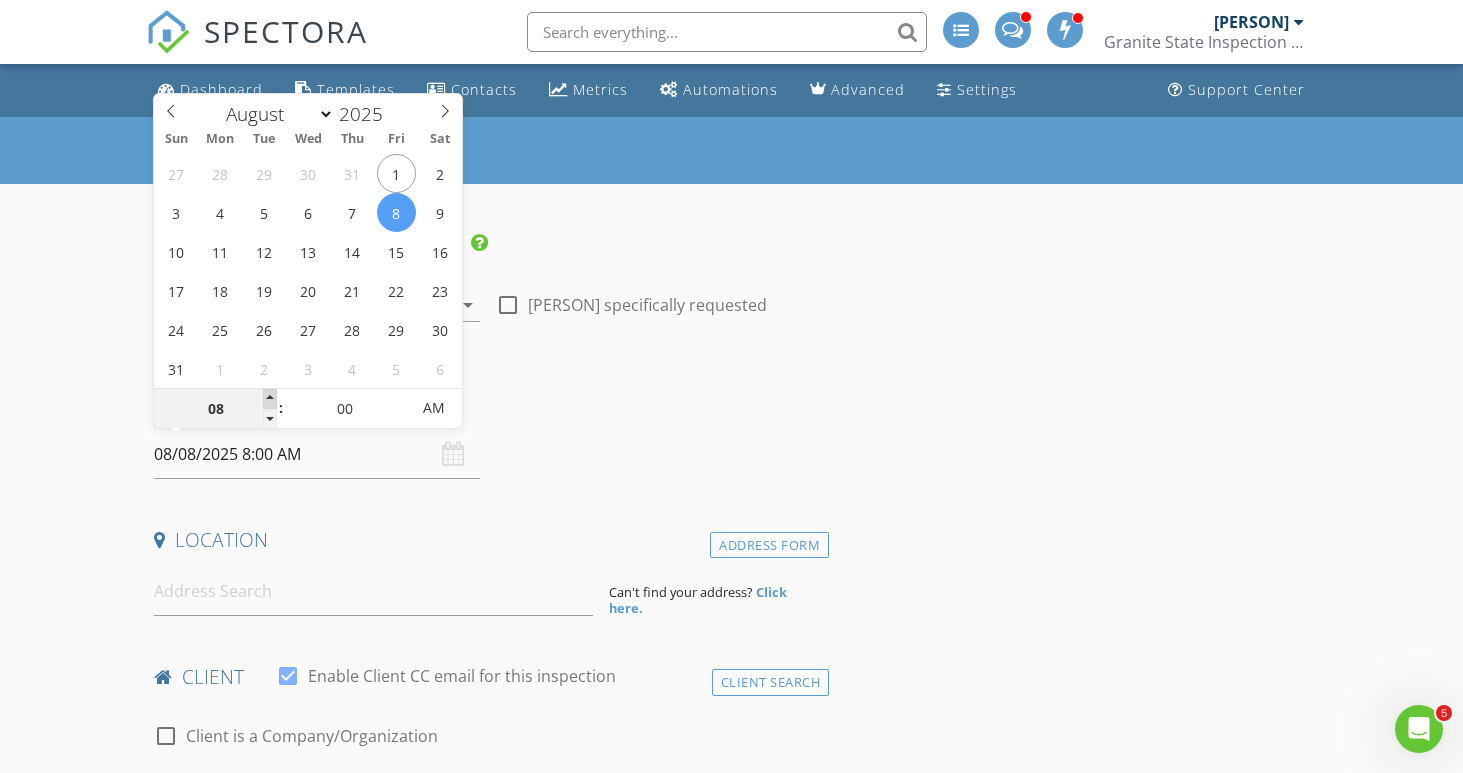 type on "09" 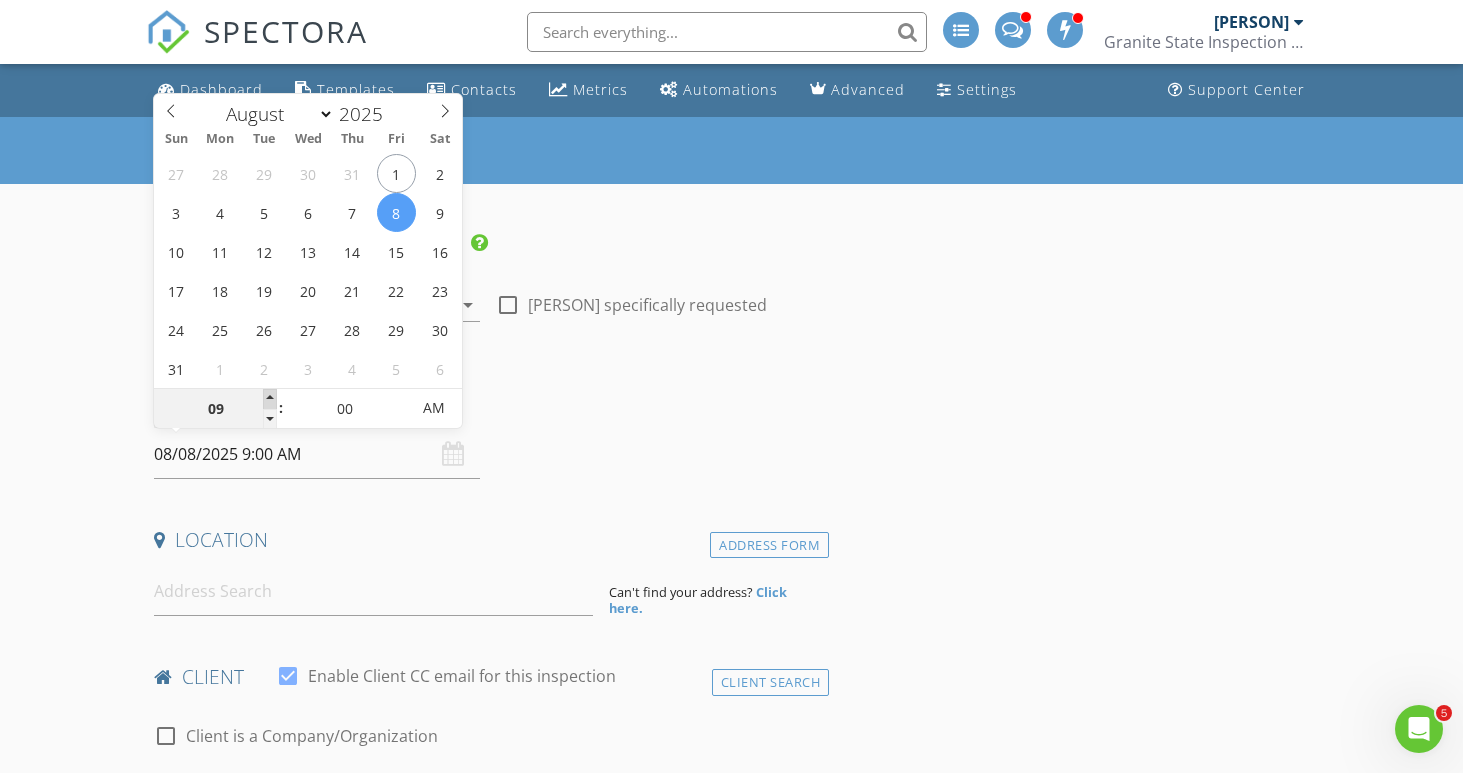 click at bounding box center [270, 399] 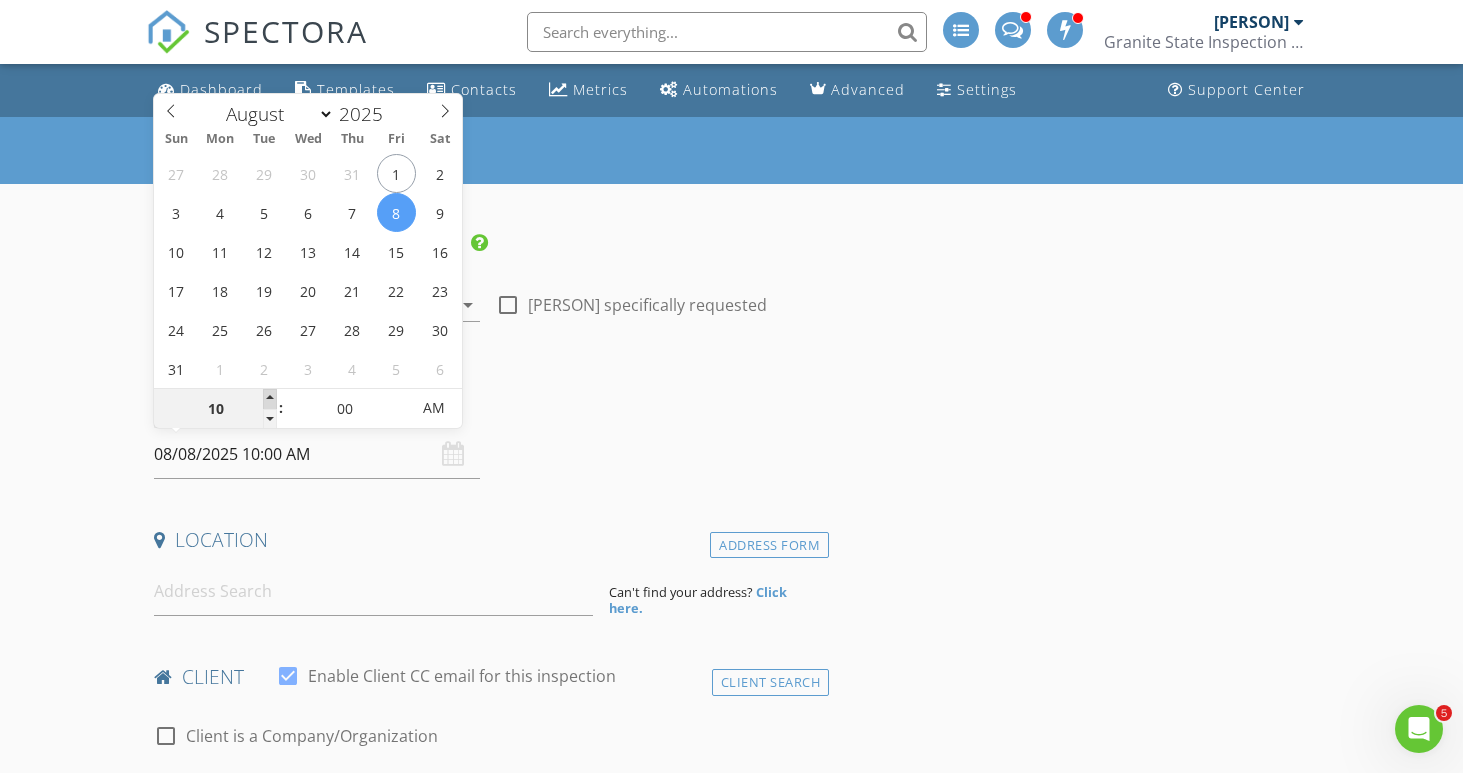 click at bounding box center [270, 399] 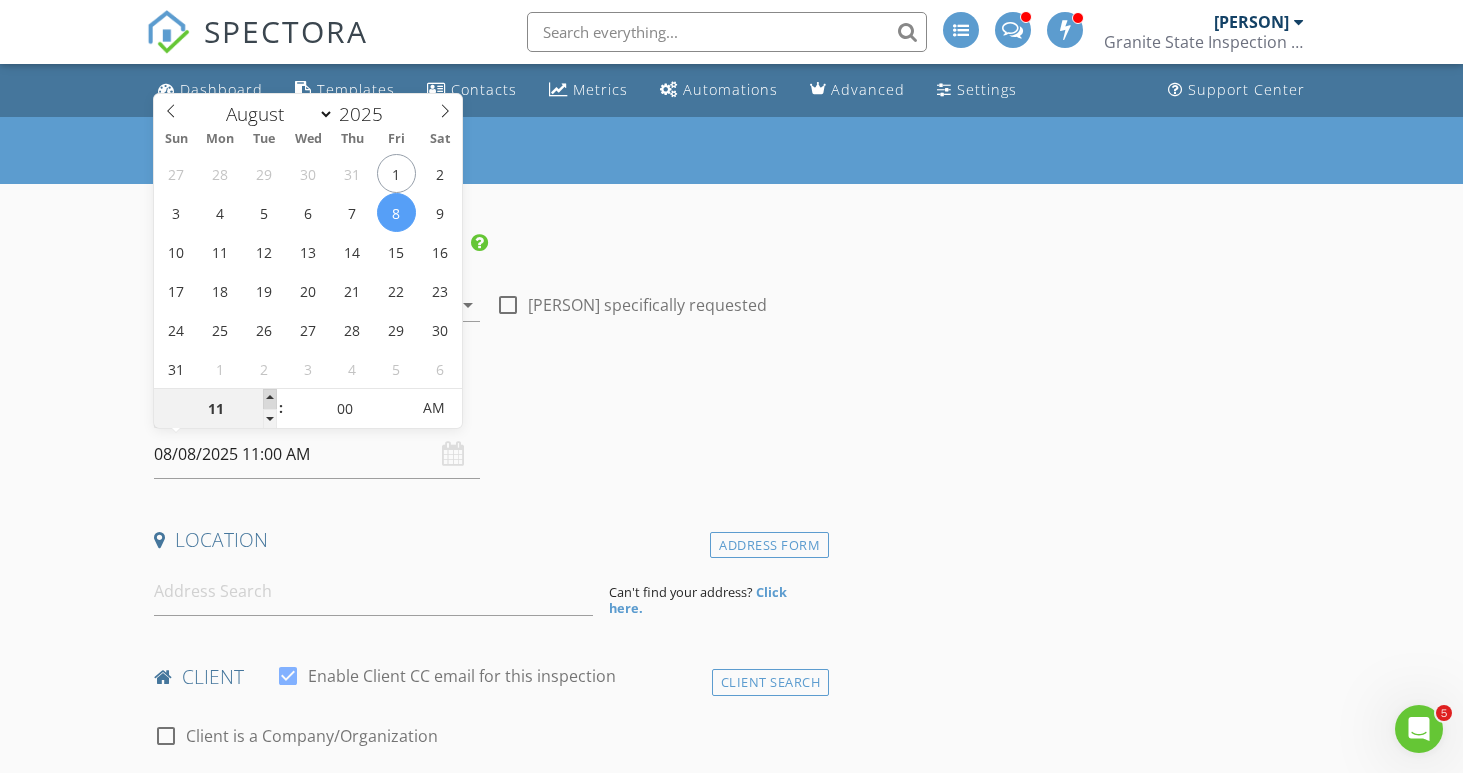 click at bounding box center (270, 399) 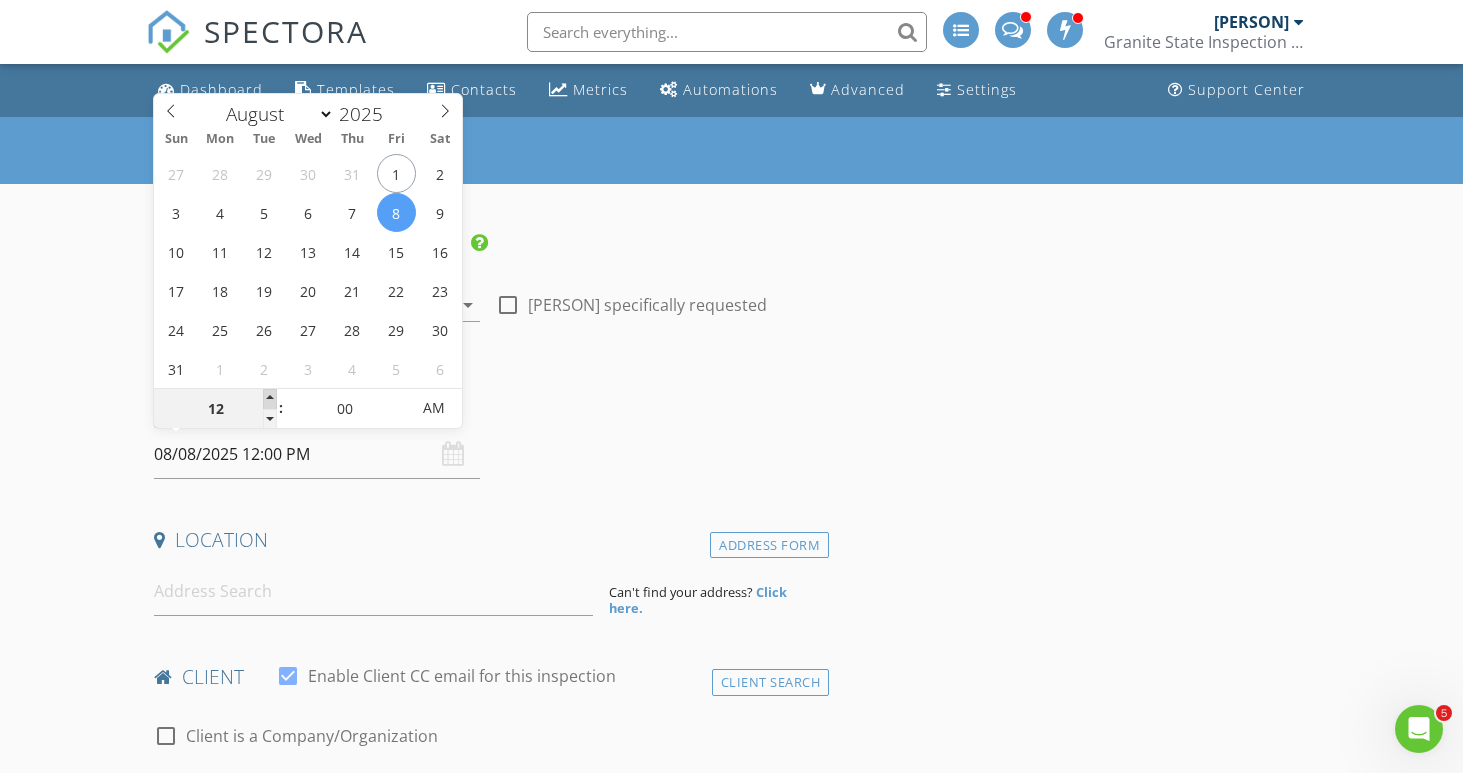 click at bounding box center [270, 399] 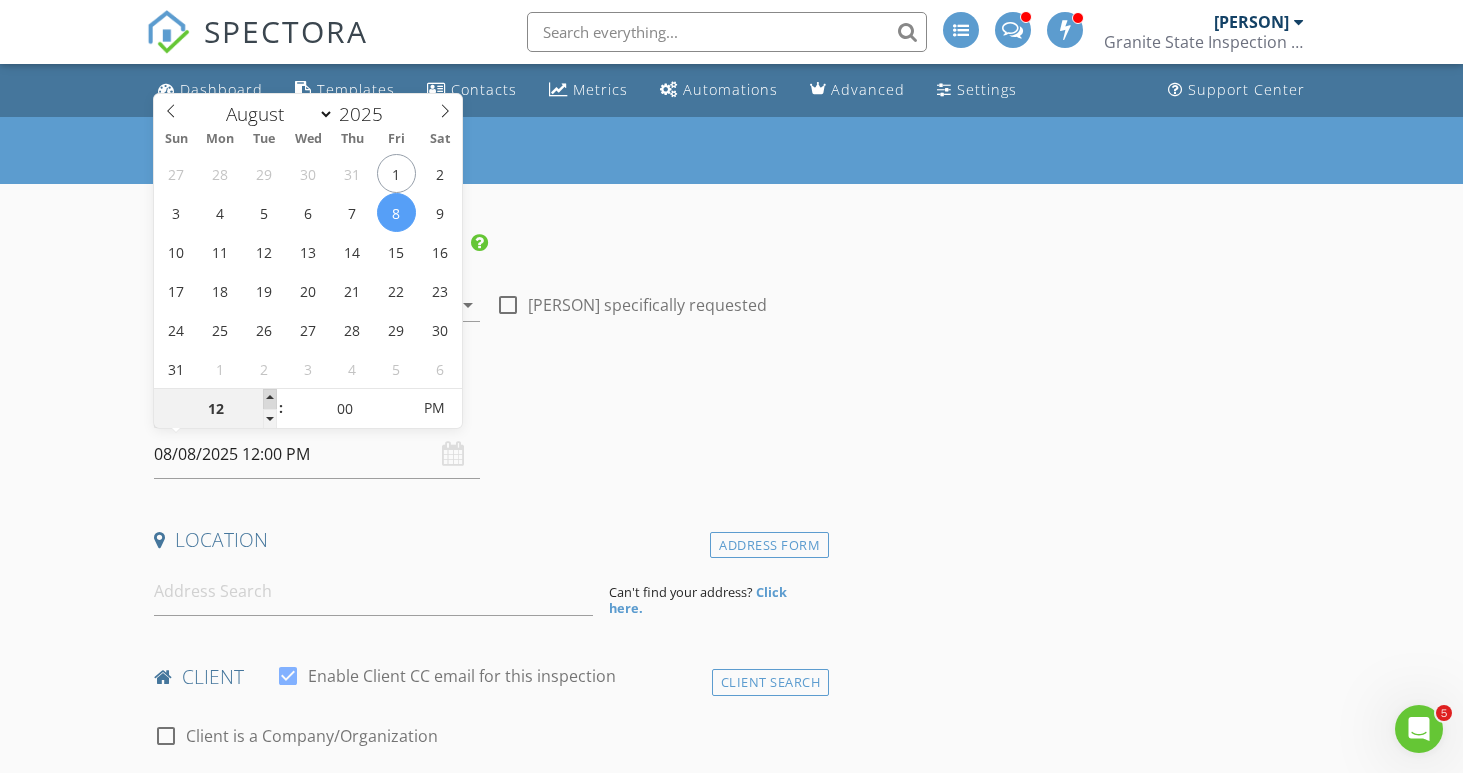 type on "01" 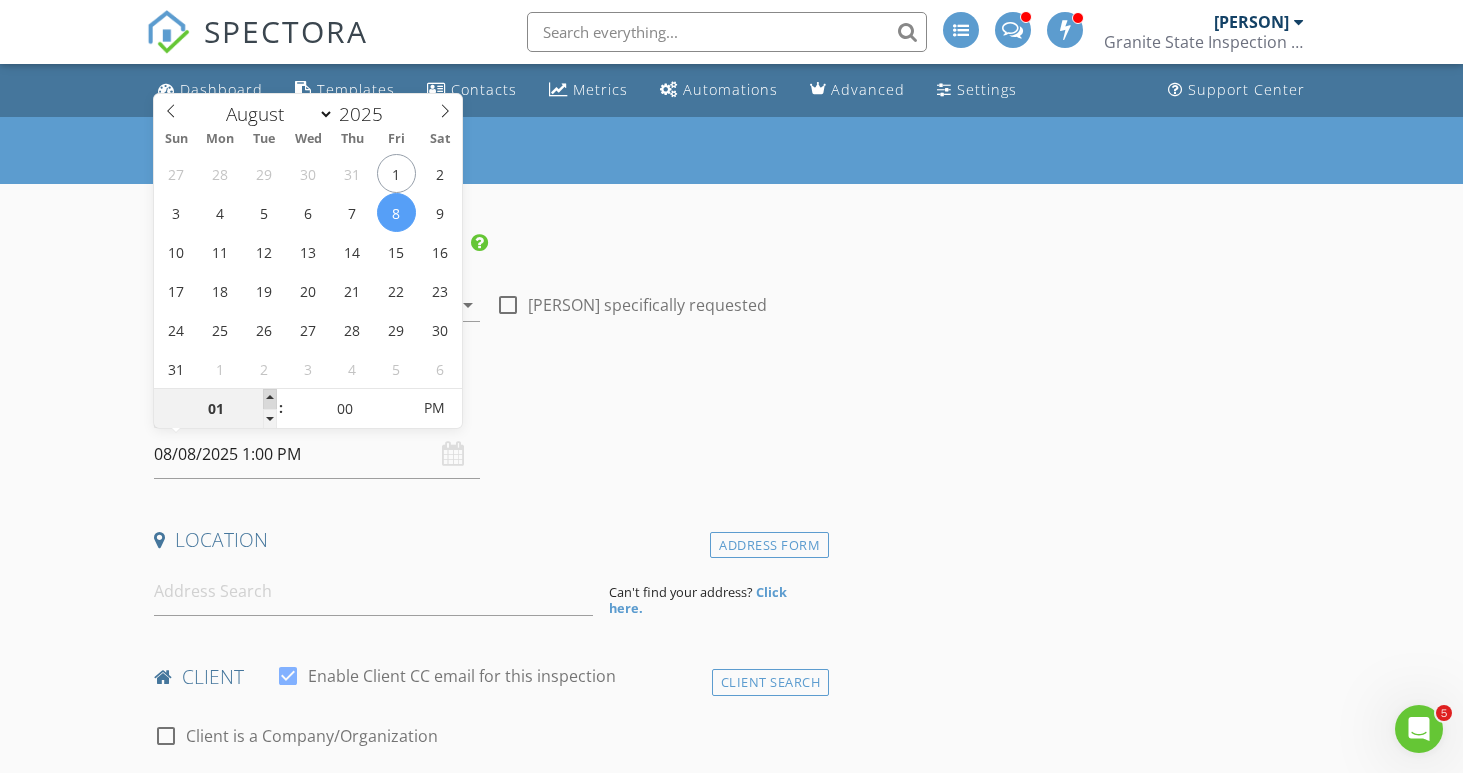 click at bounding box center [270, 399] 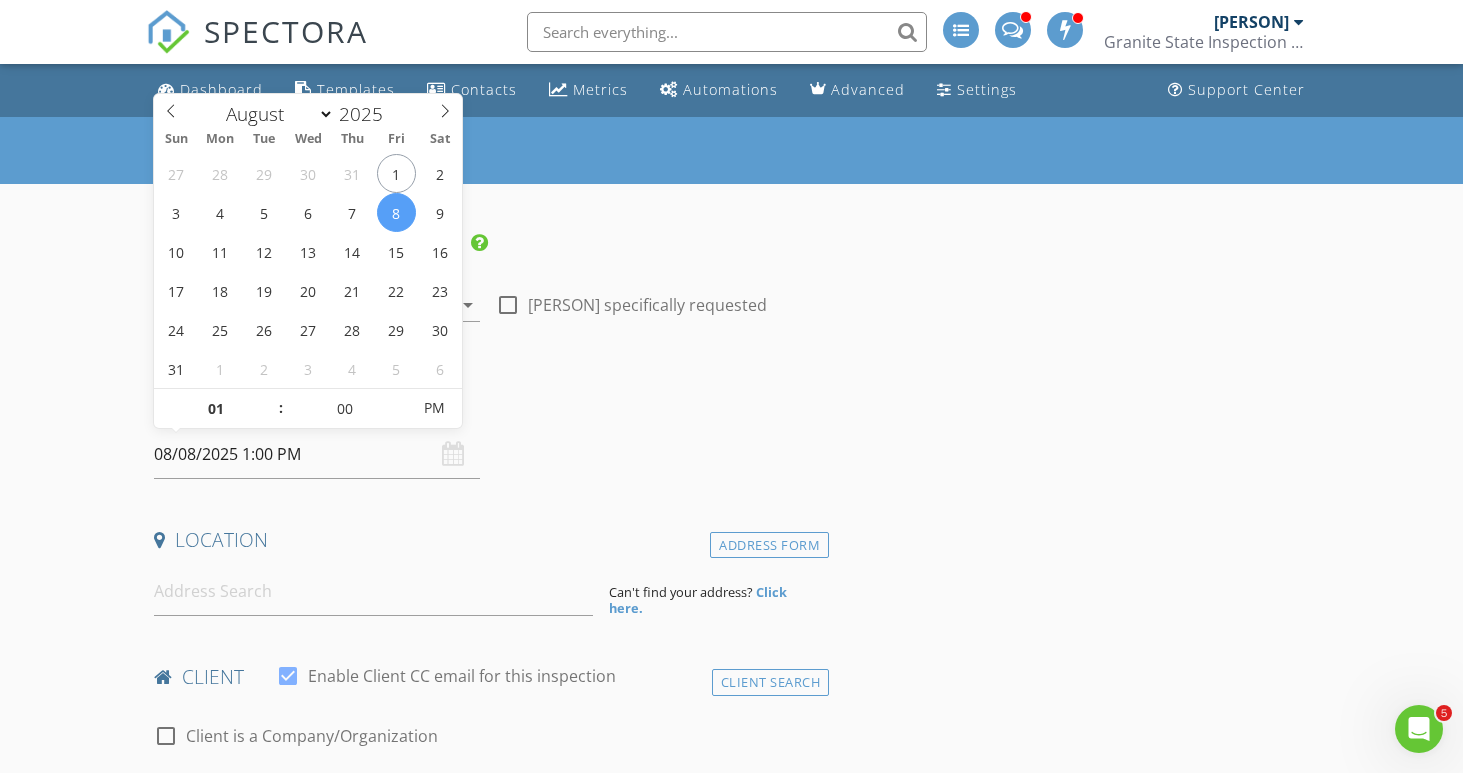 click on "Location" at bounding box center (487, 540) 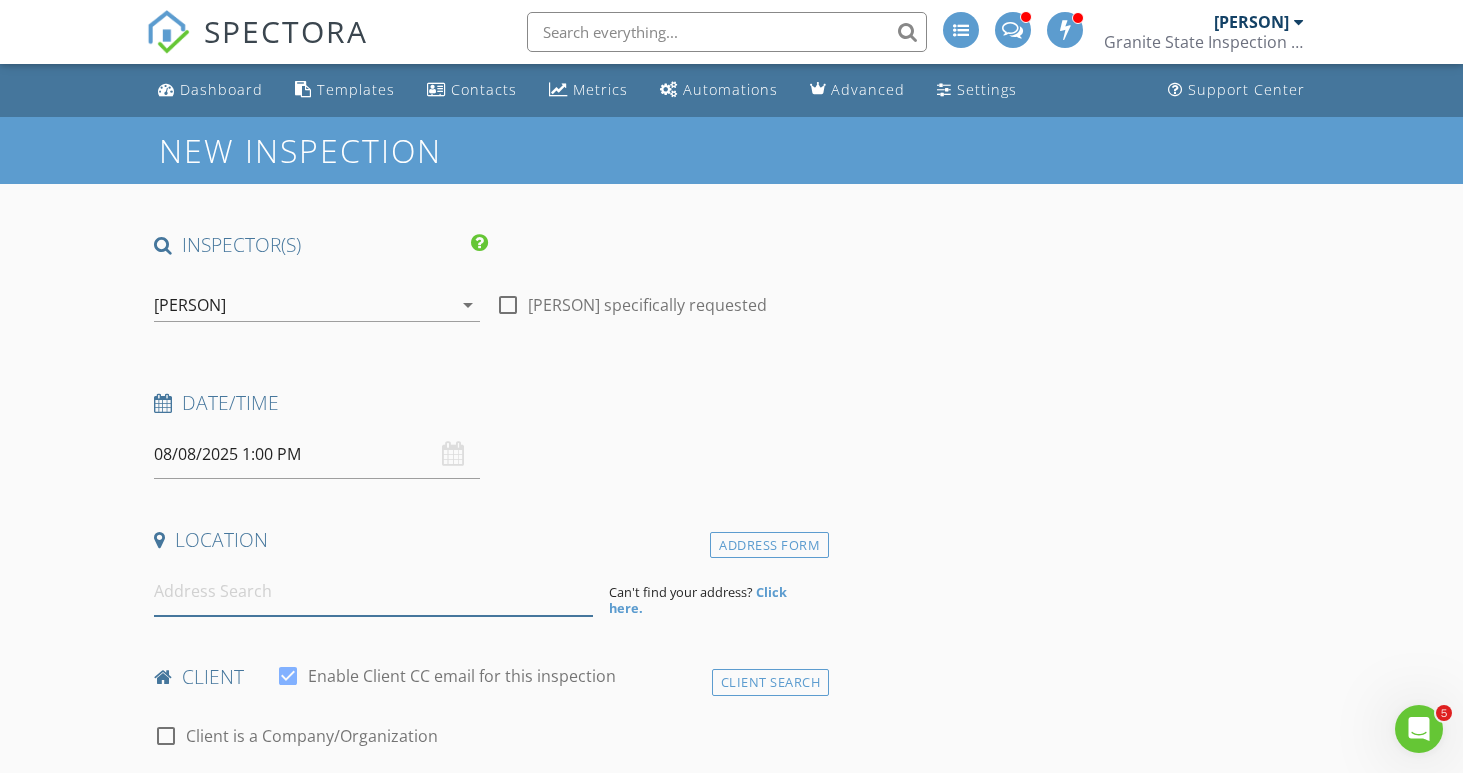 click at bounding box center (373, 591) 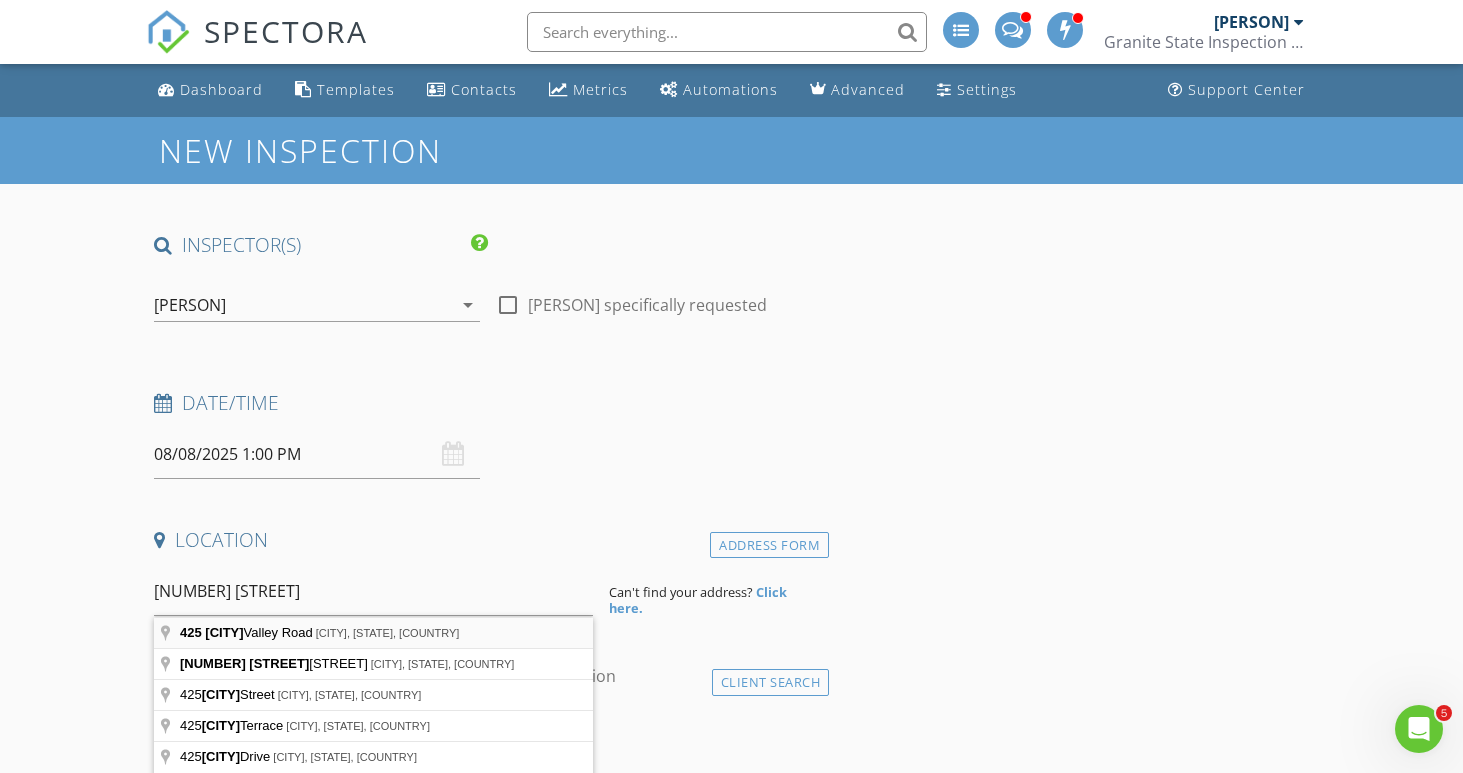 type on "425 Suncook Valley Road, Alton, NH, USA" 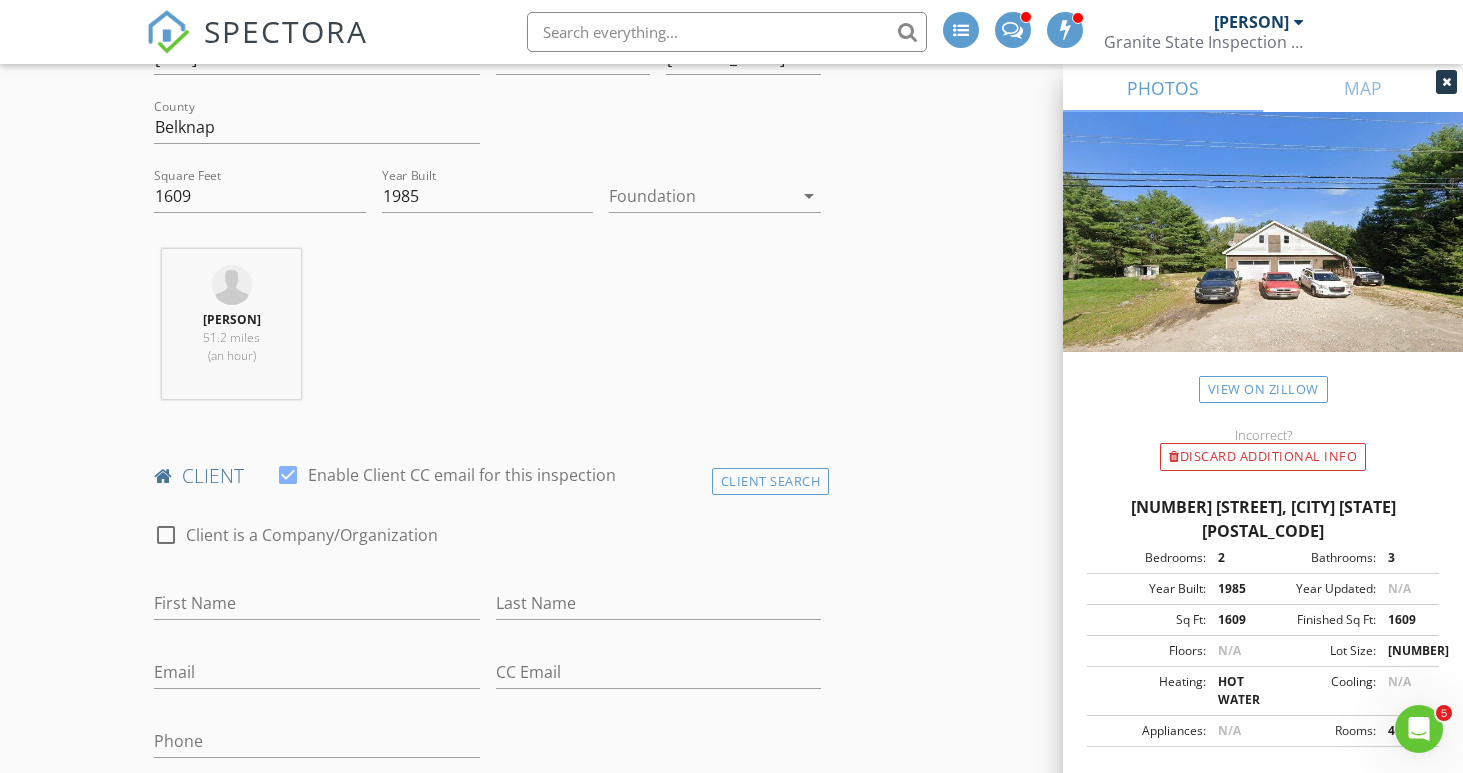 scroll, scrollTop: 628, scrollLeft: 0, axis: vertical 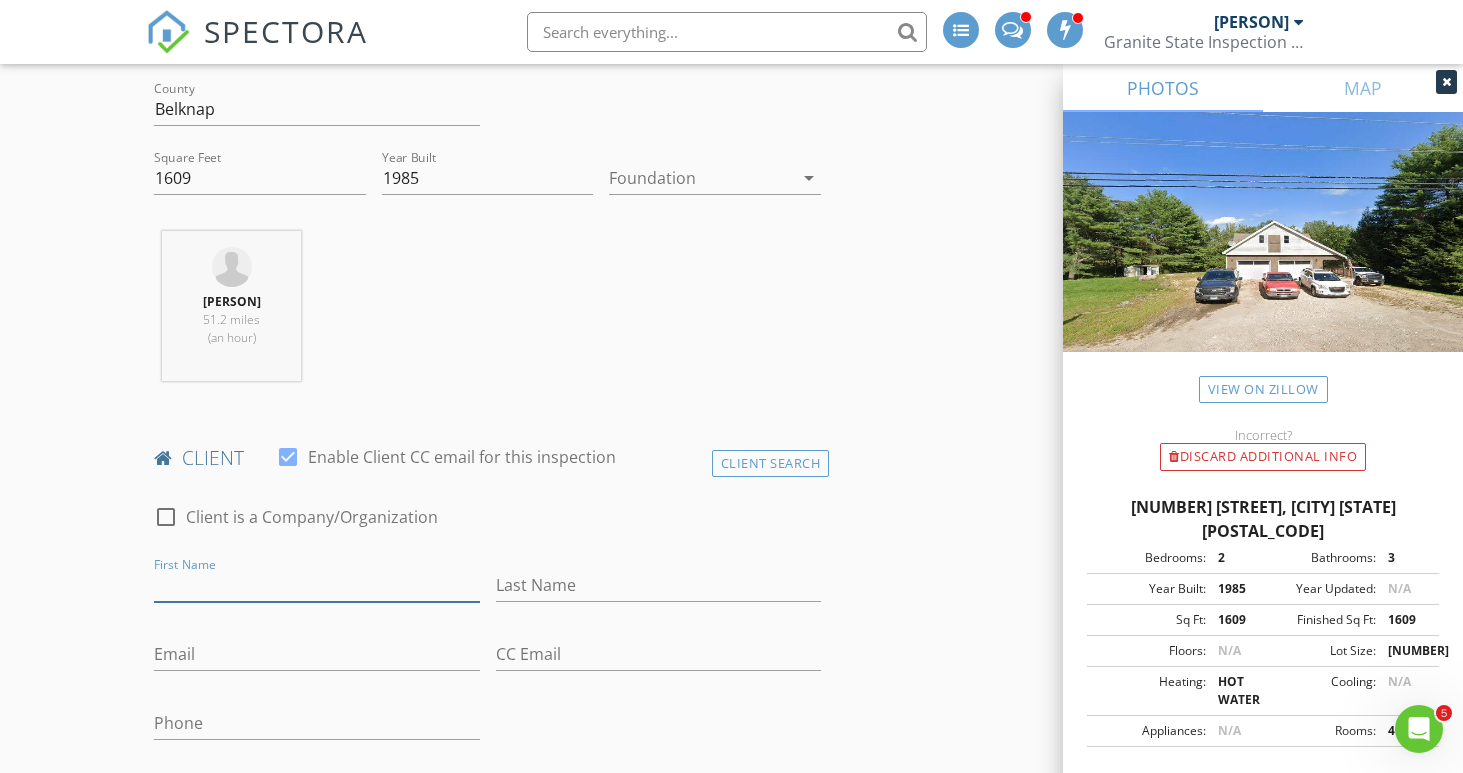 click on "First Name" at bounding box center (316, 585) 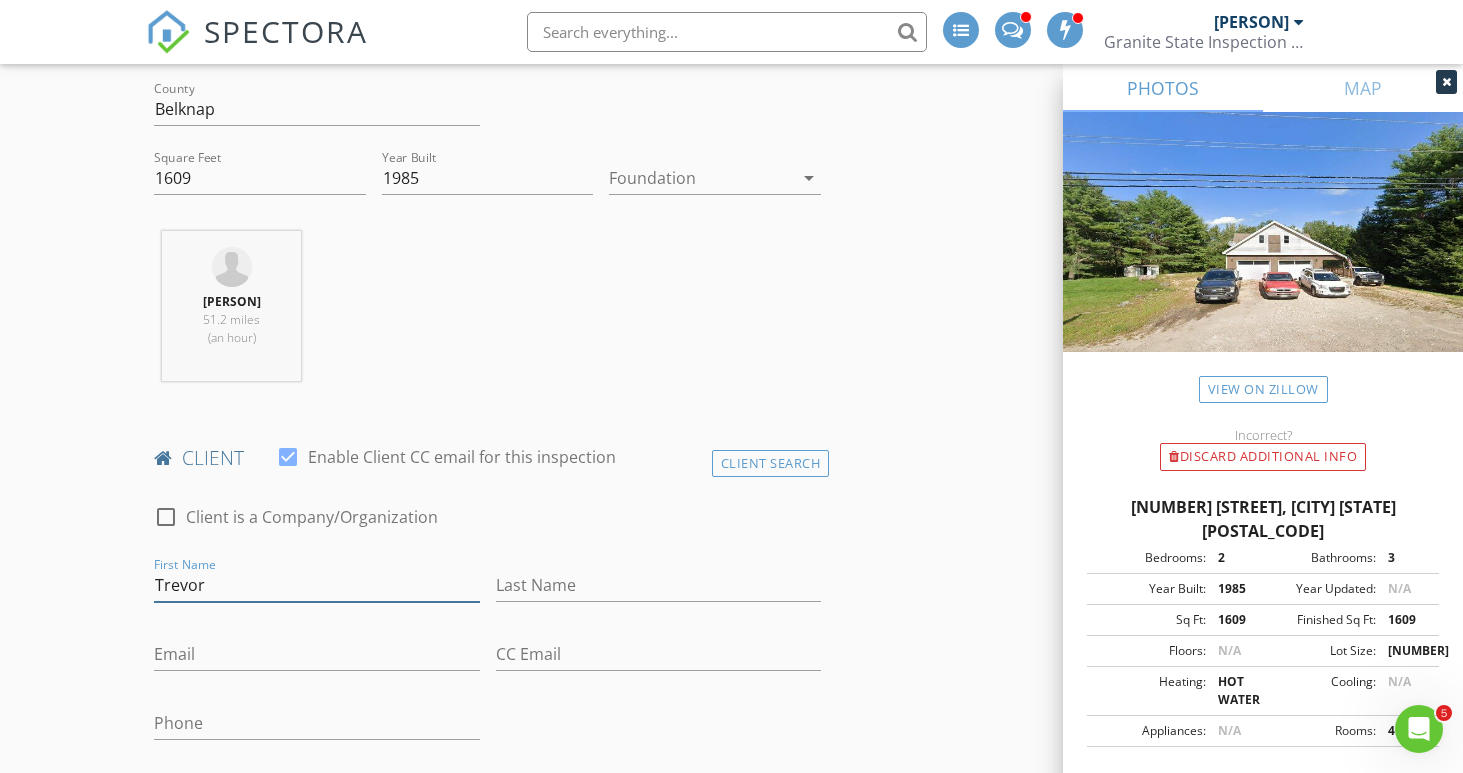 type on "Trevor" 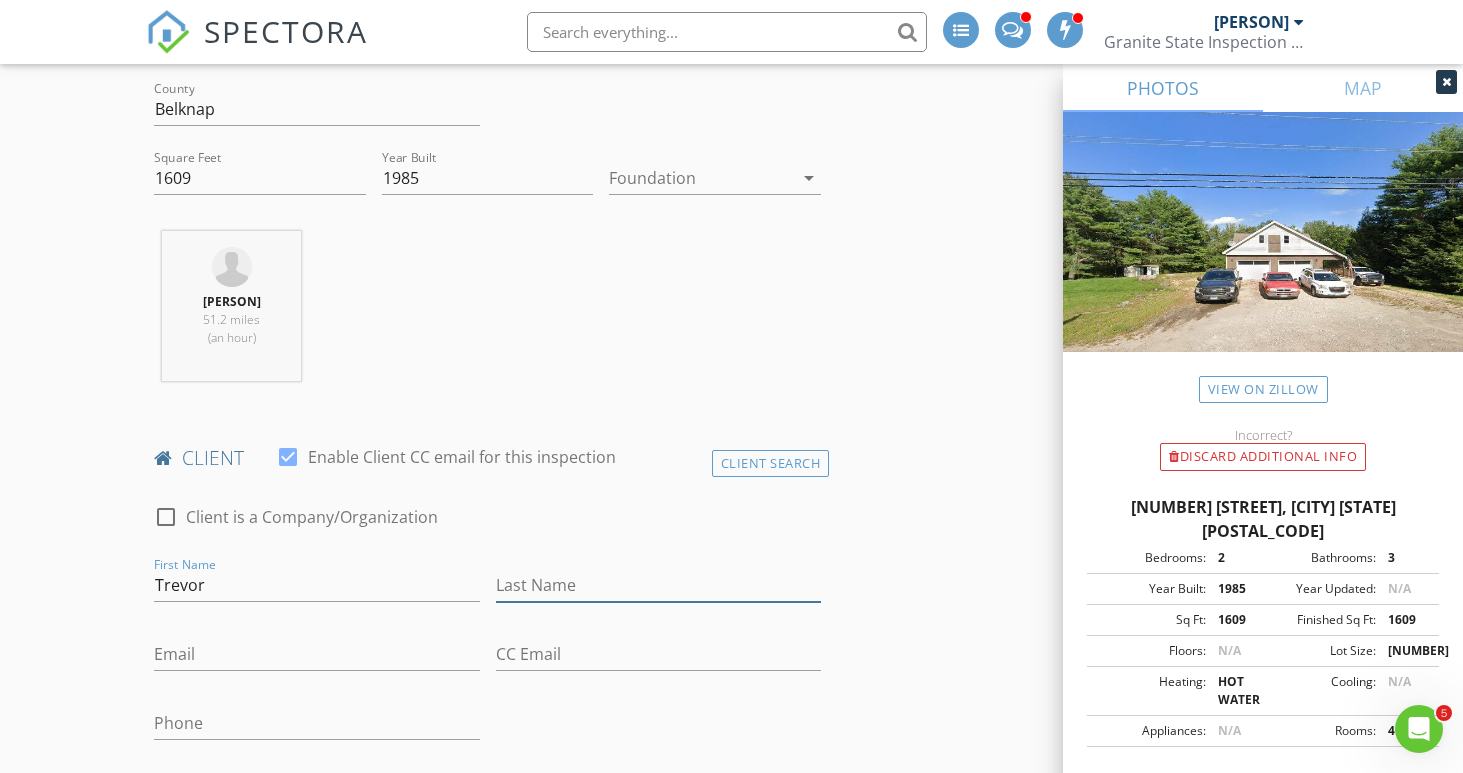 click on "Last Name" at bounding box center (658, 585) 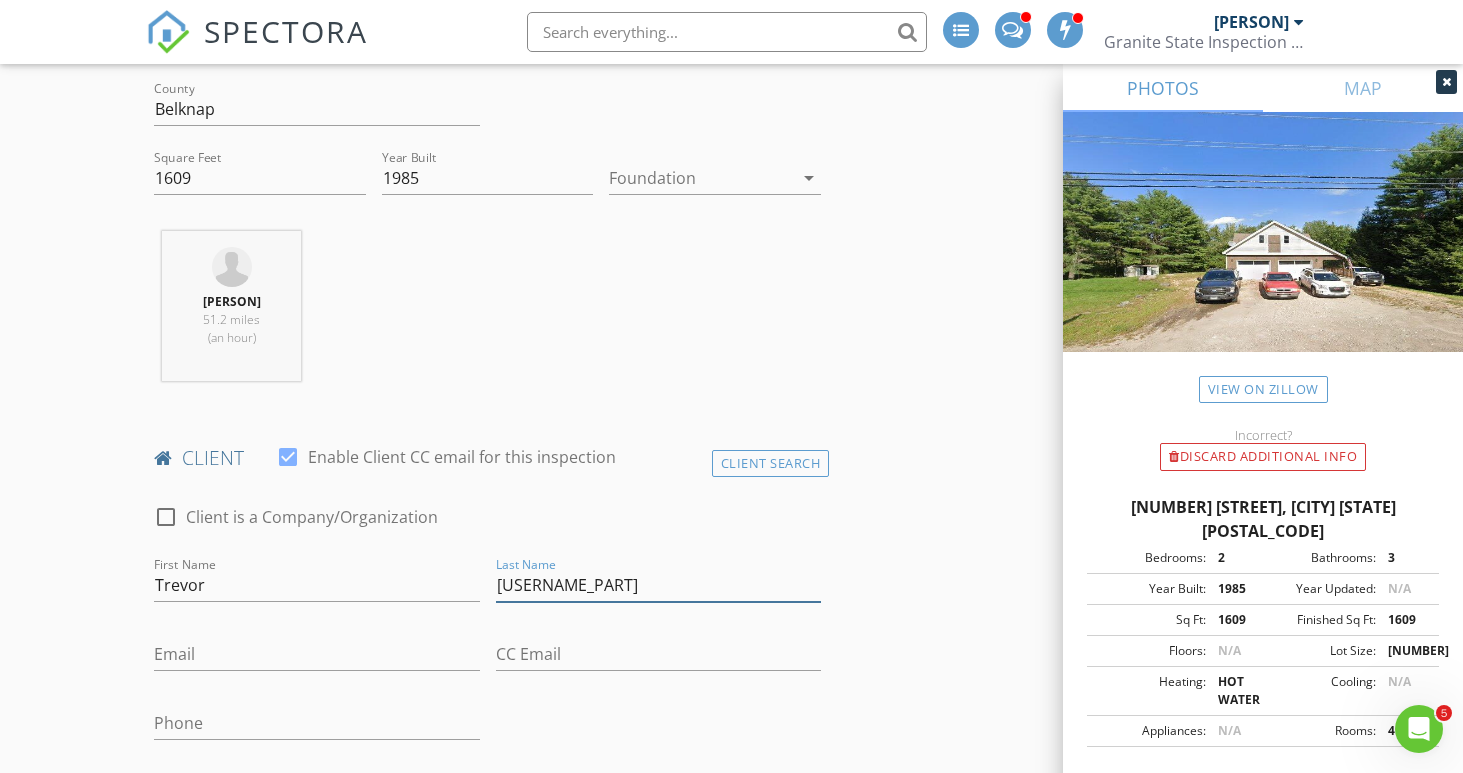 type on "[LAST]" 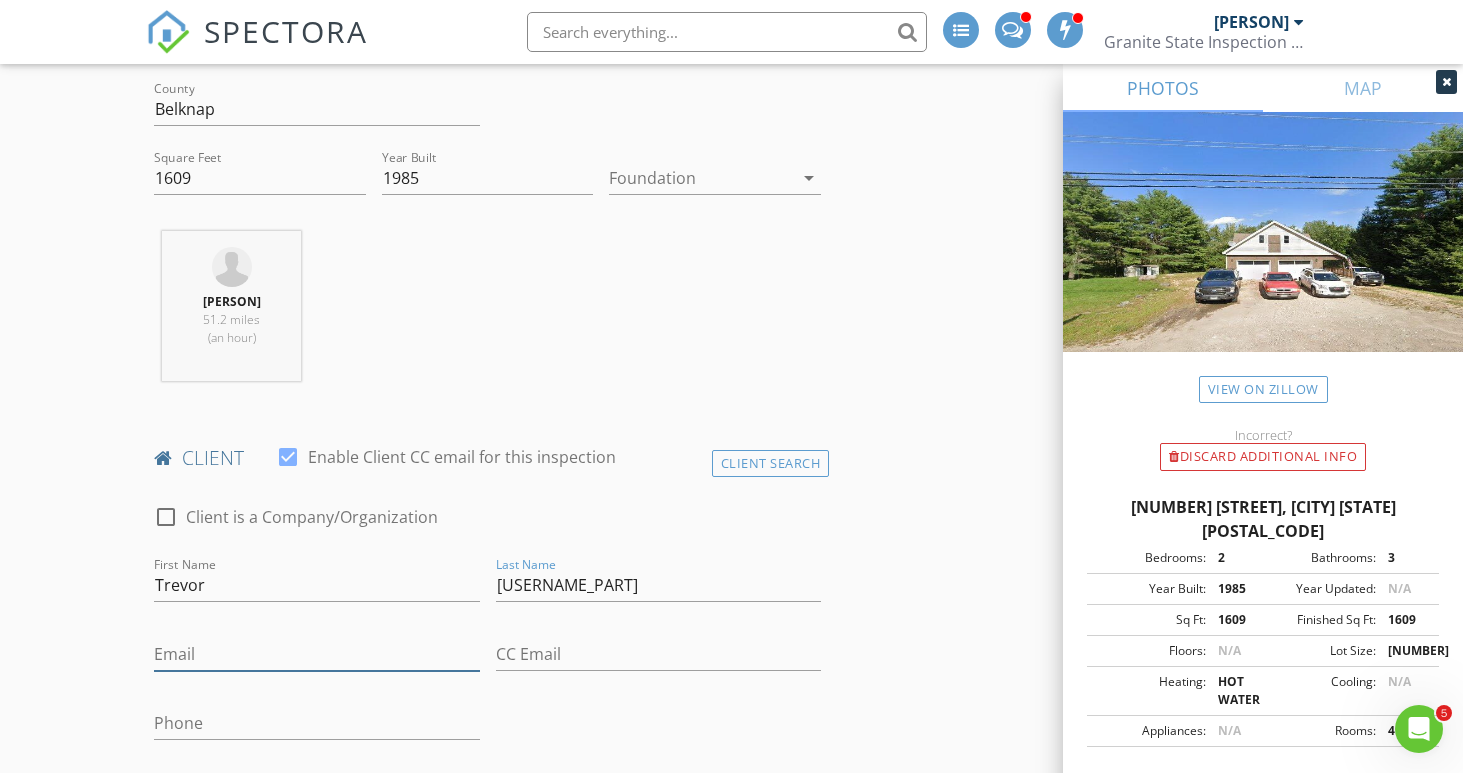 click on "Email" at bounding box center [316, 654] 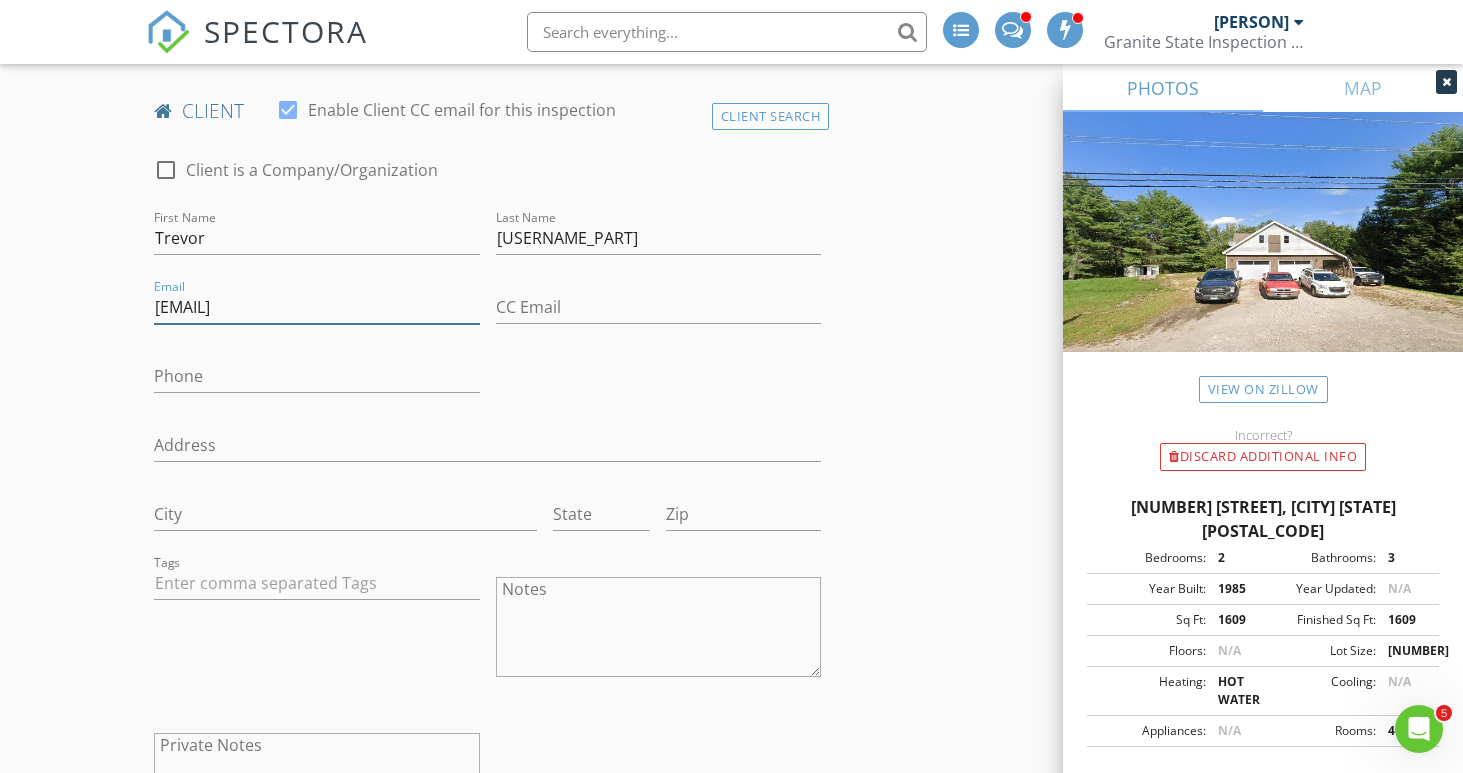 scroll, scrollTop: 981, scrollLeft: 0, axis: vertical 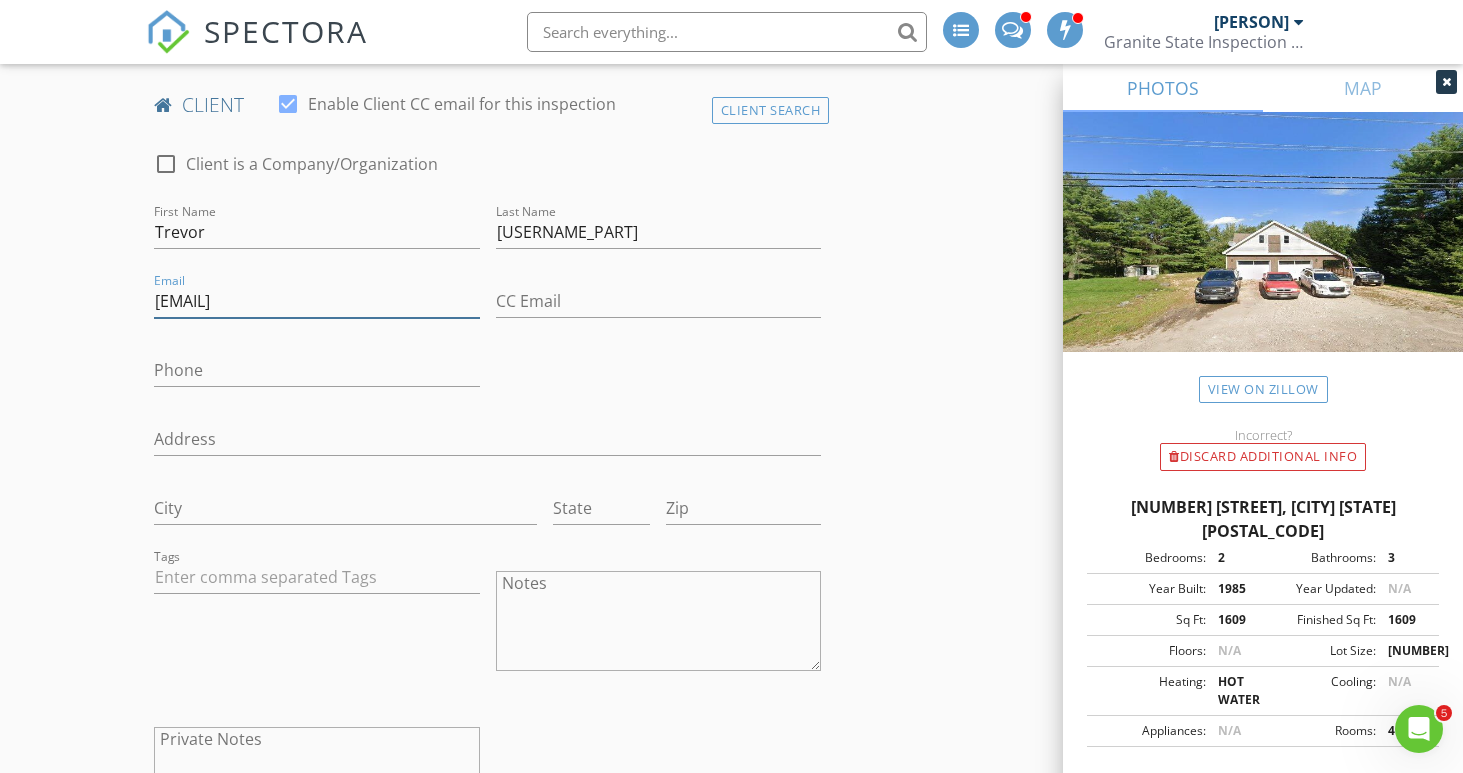 type on "[EMAIL]" 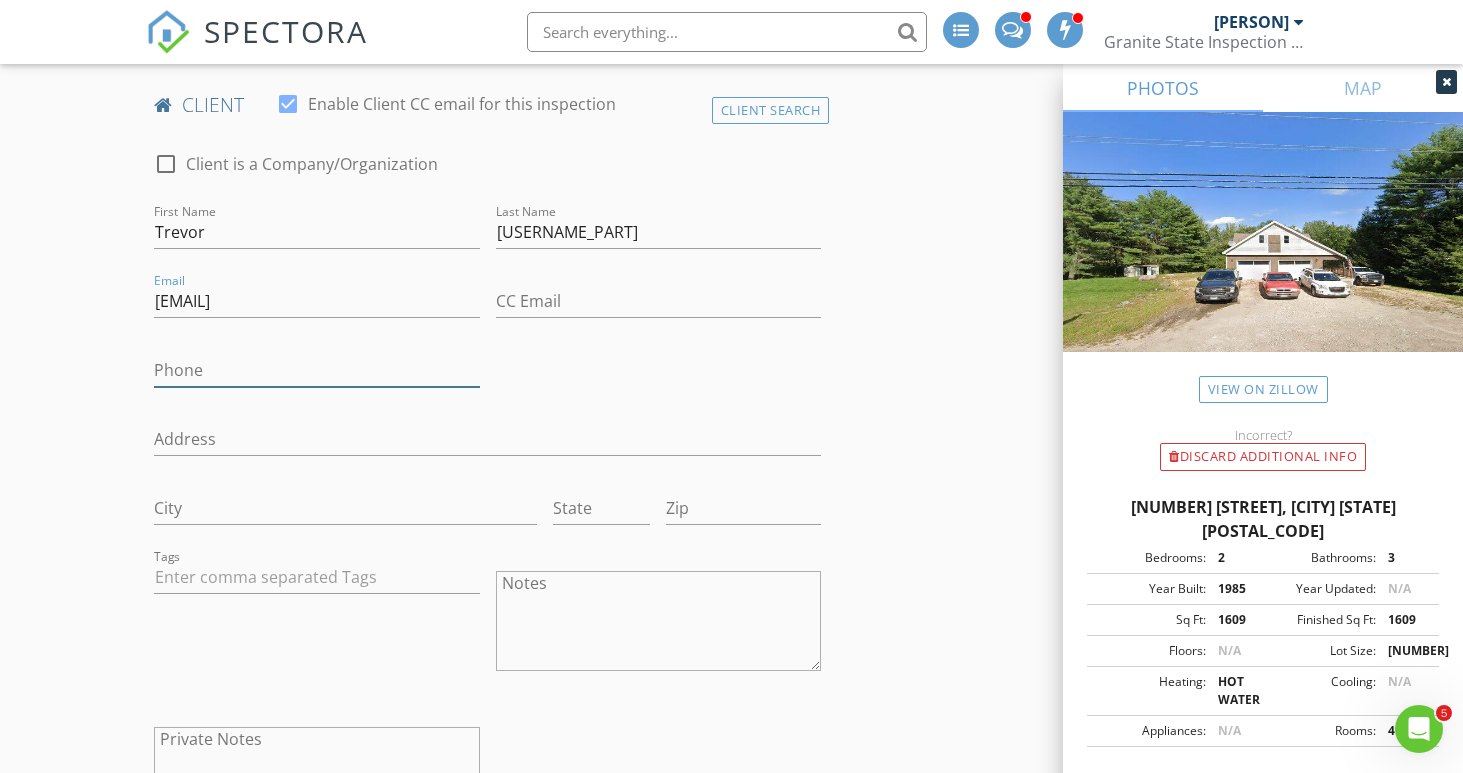 click on "Phone" at bounding box center (316, 370) 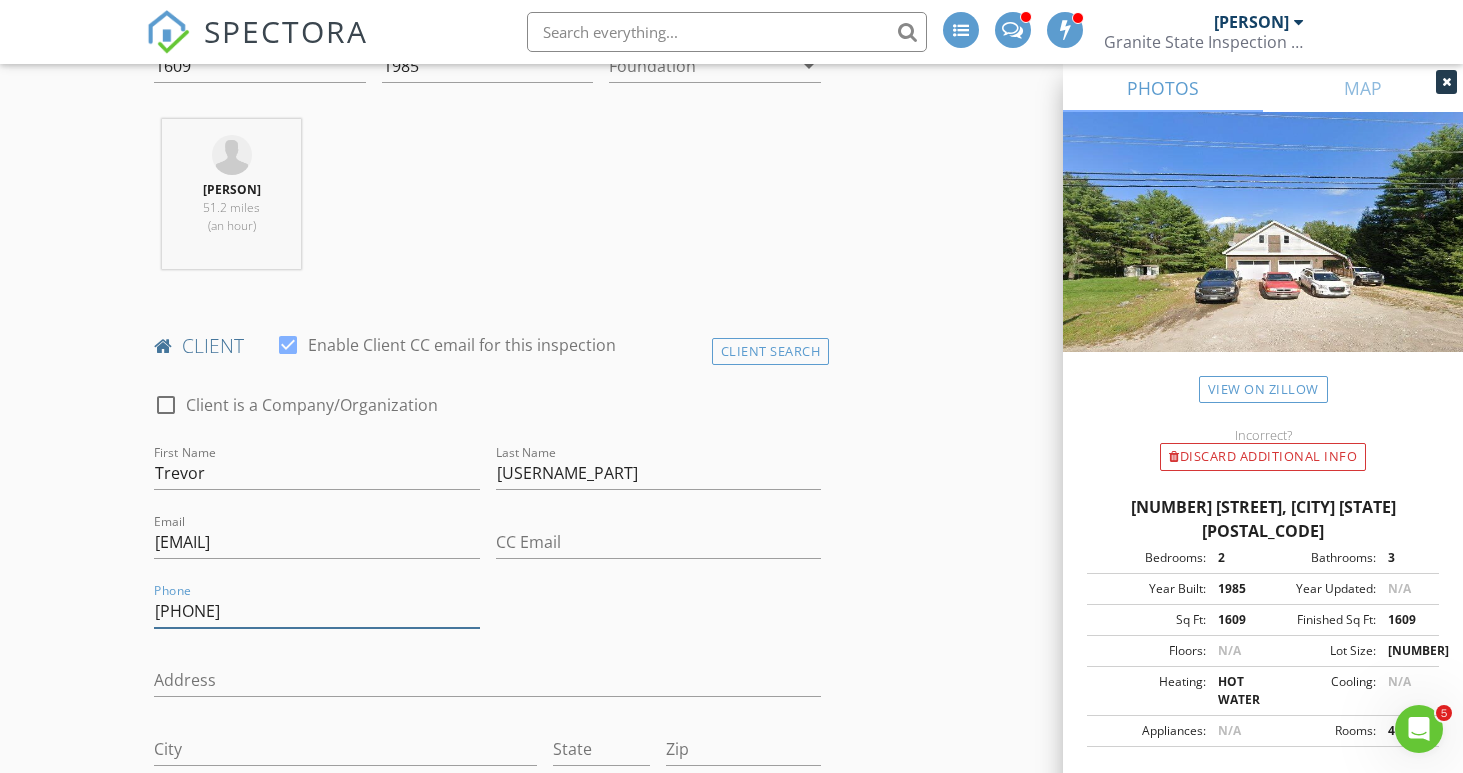 scroll, scrollTop: 763, scrollLeft: 0, axis: vertical 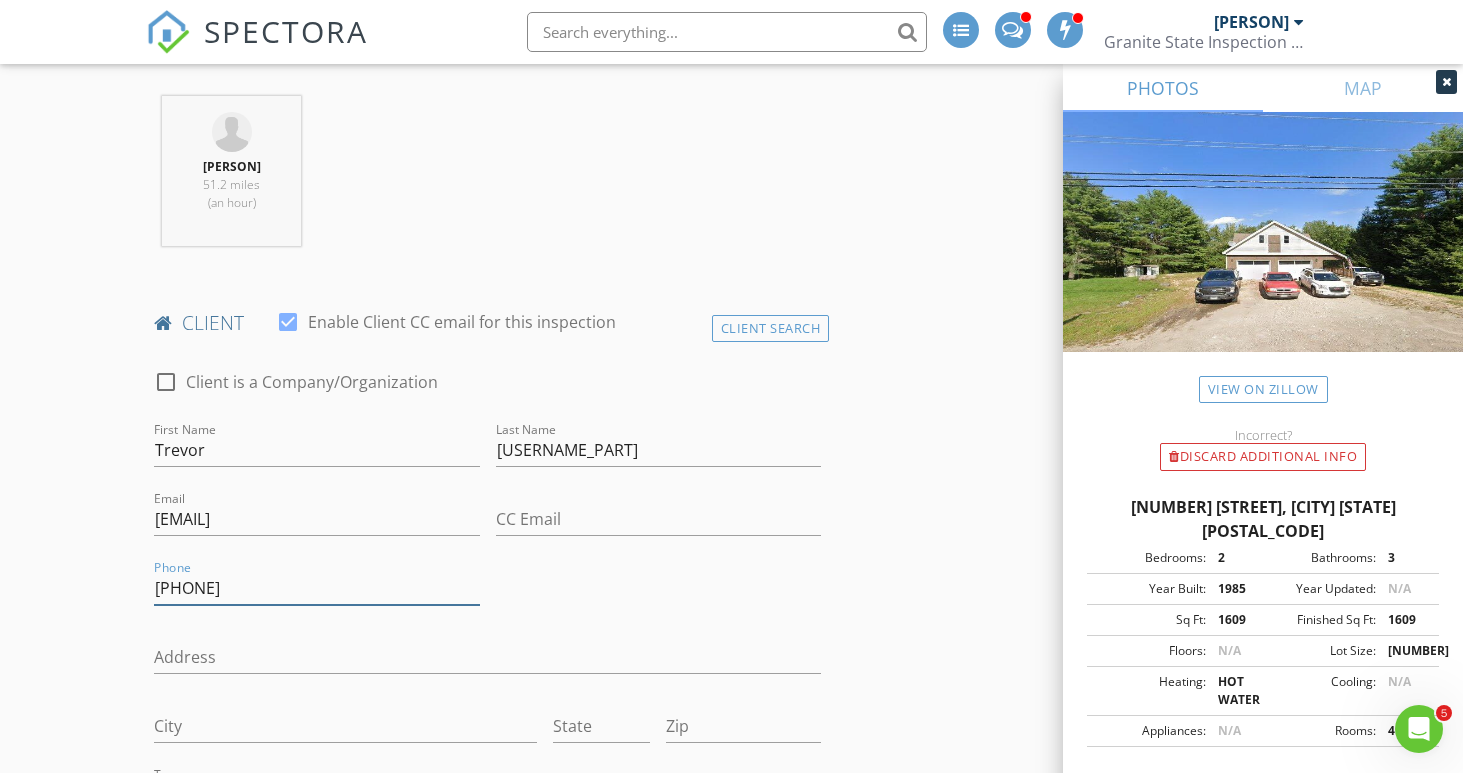 type on "[PHONE]" 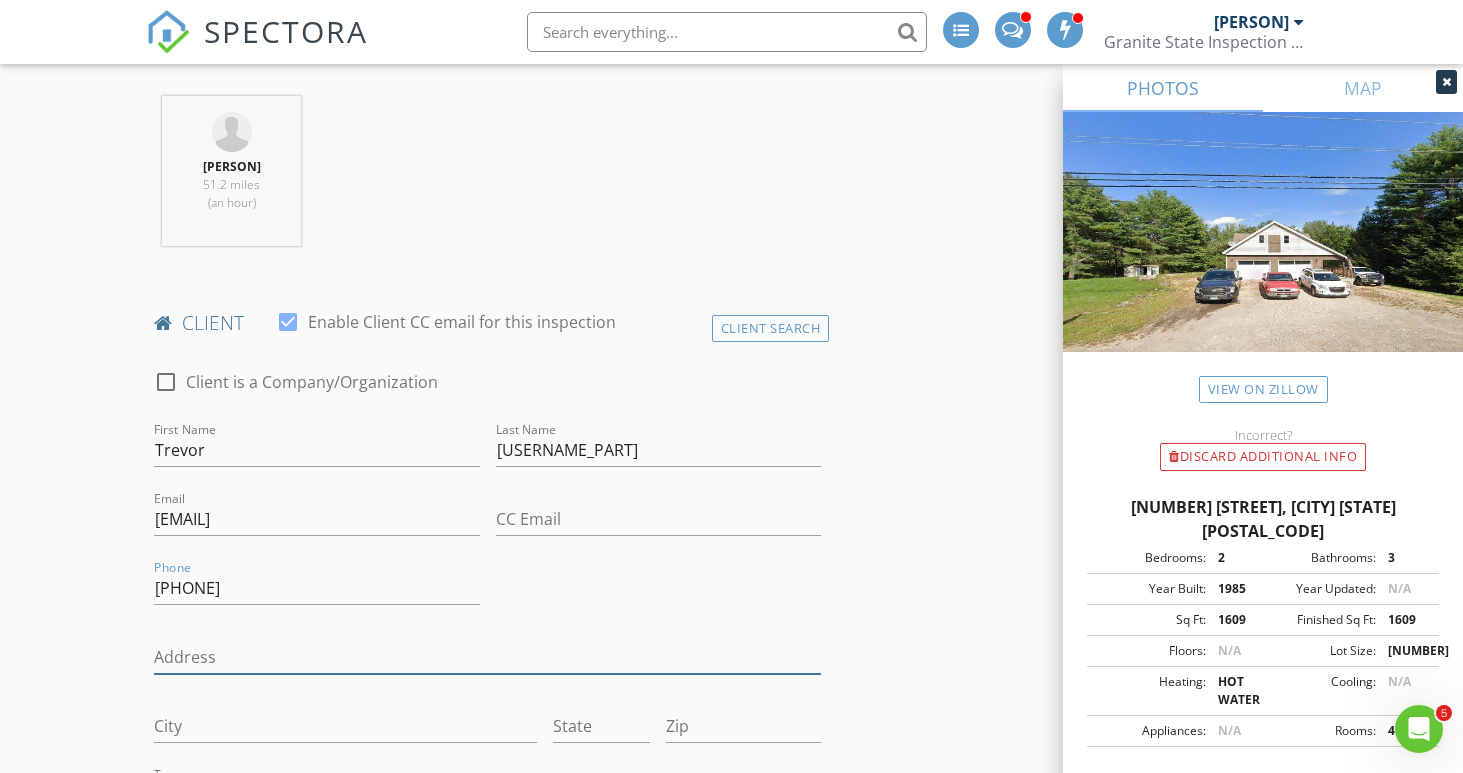 click on "Address" at bounding box center [487, 657] 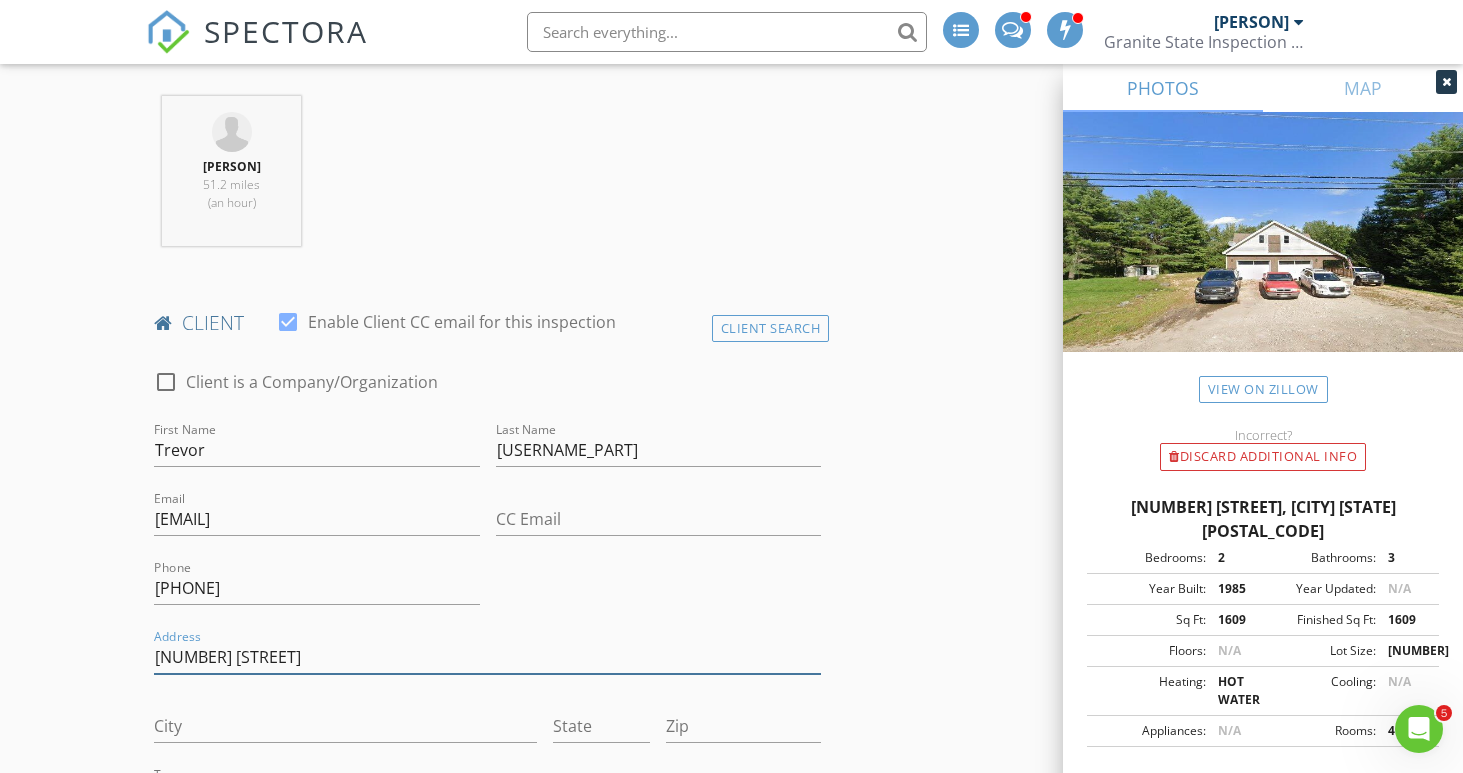type on "[NUMBER] [STREET]" 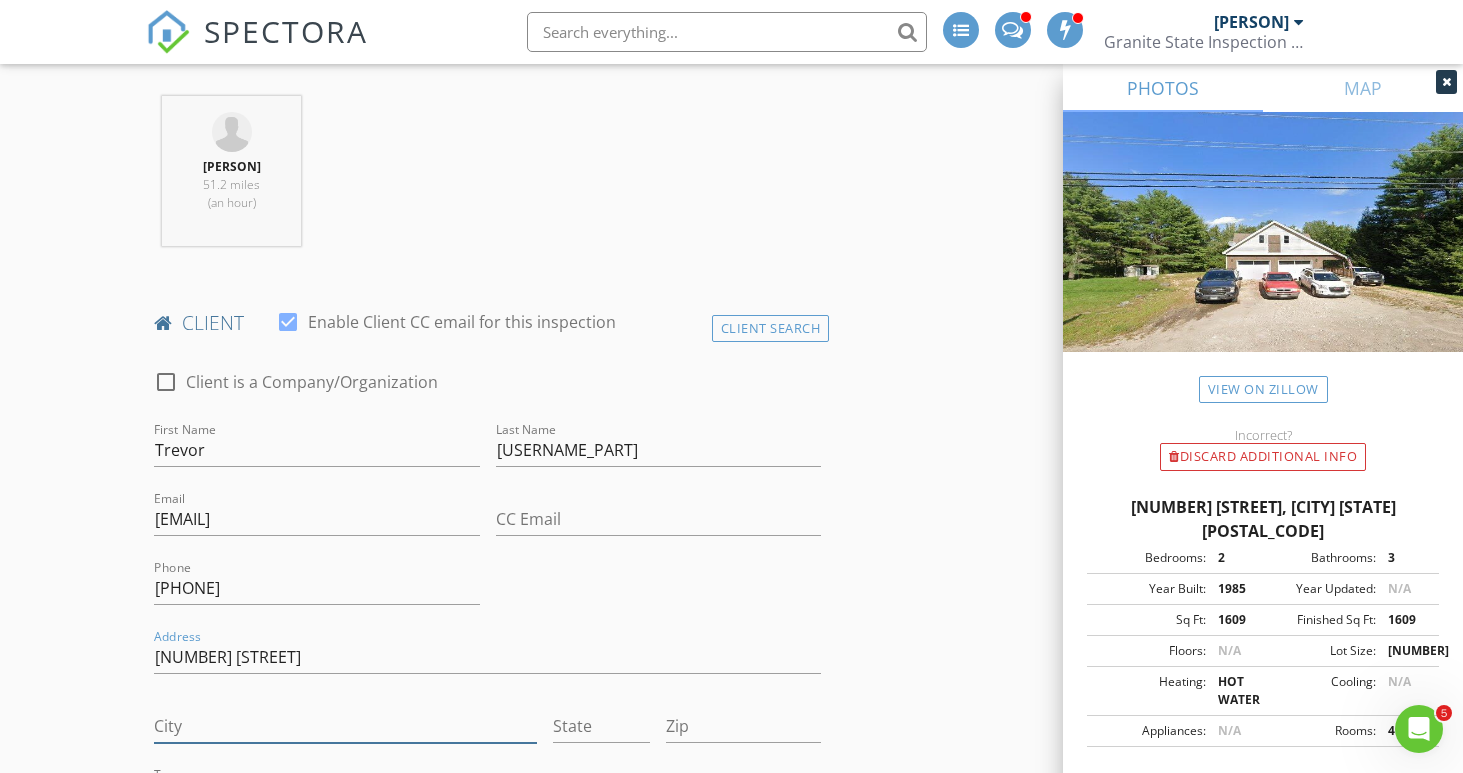 click on "City" at bounding box center [345, 726] 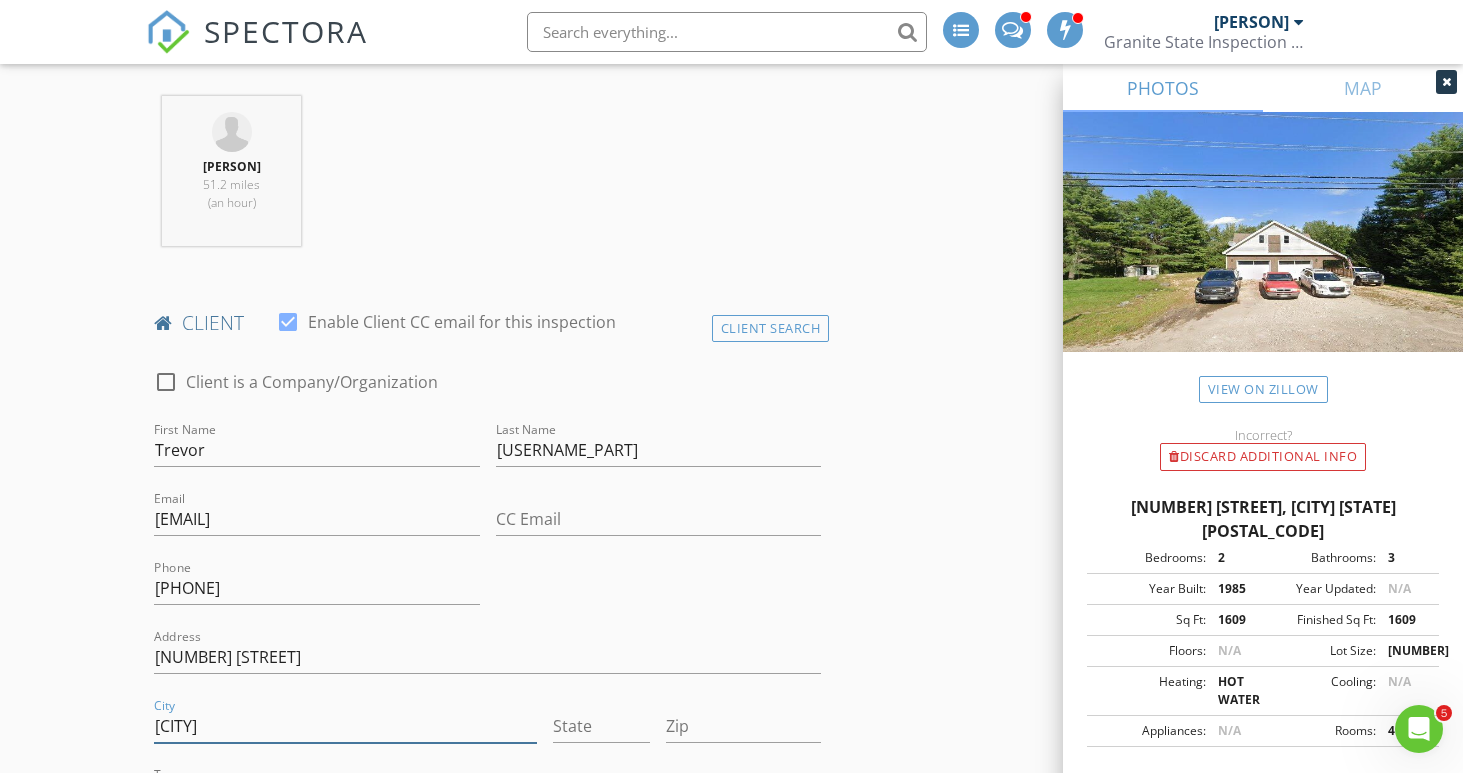 type on "[CITY]" 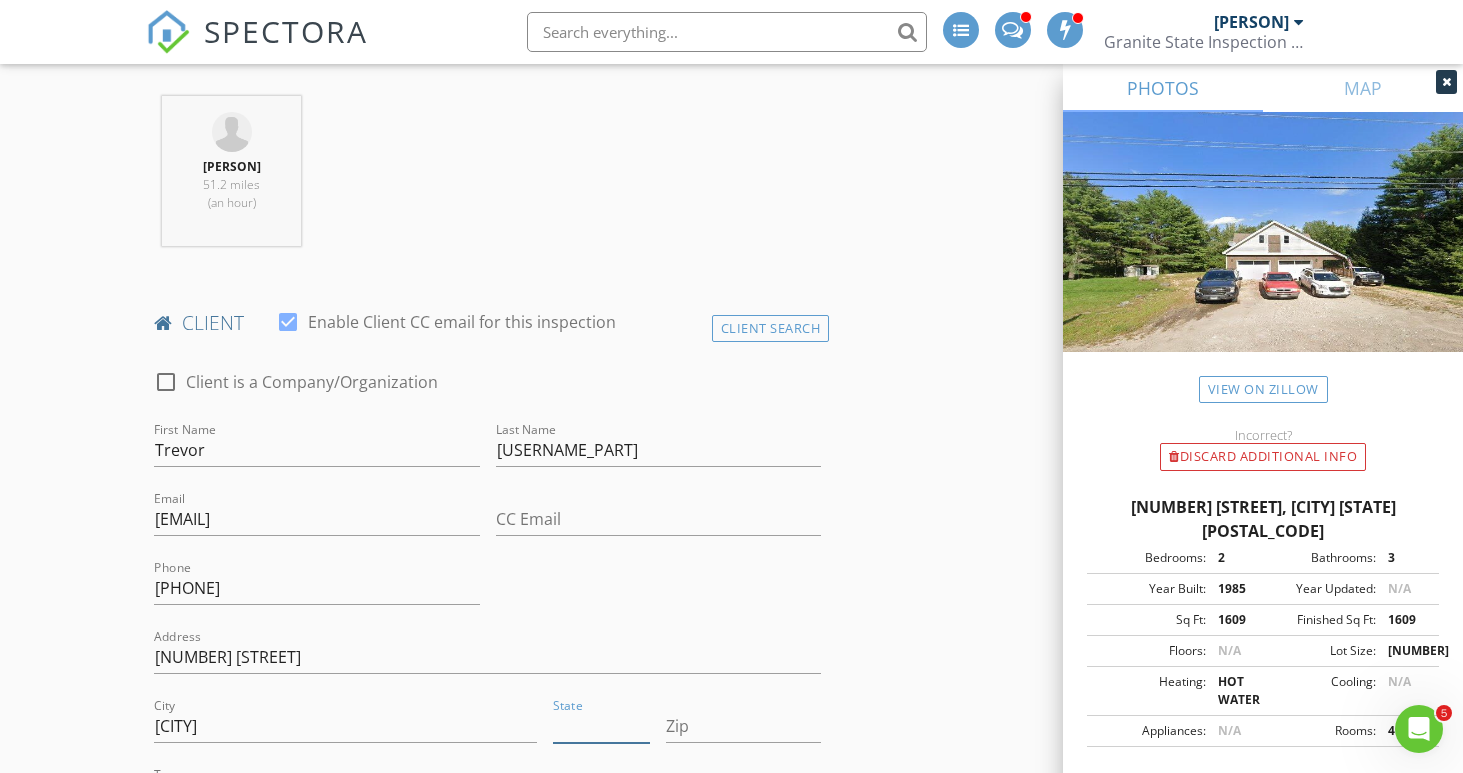 click on "State" at bounding box center (602, 726) 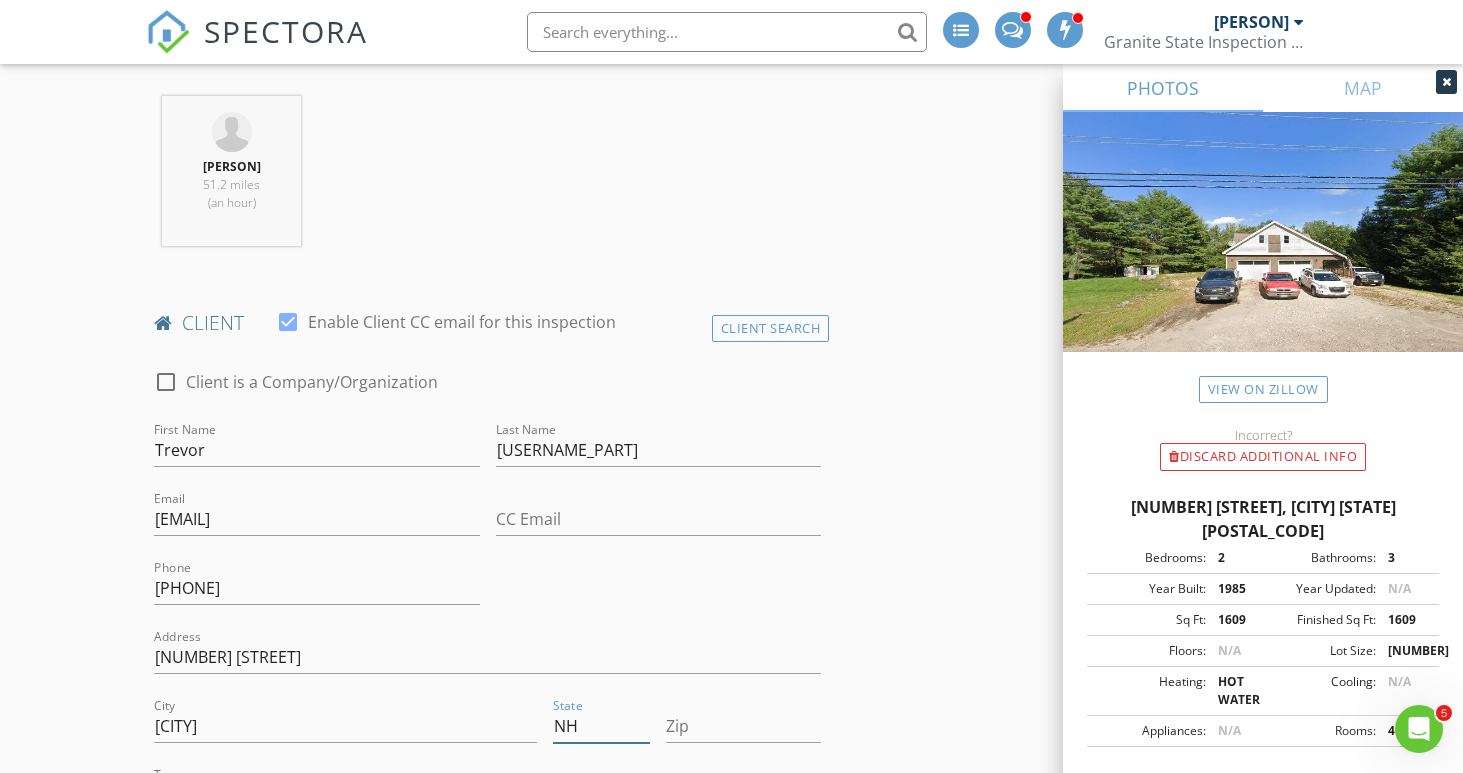 type on "NH" 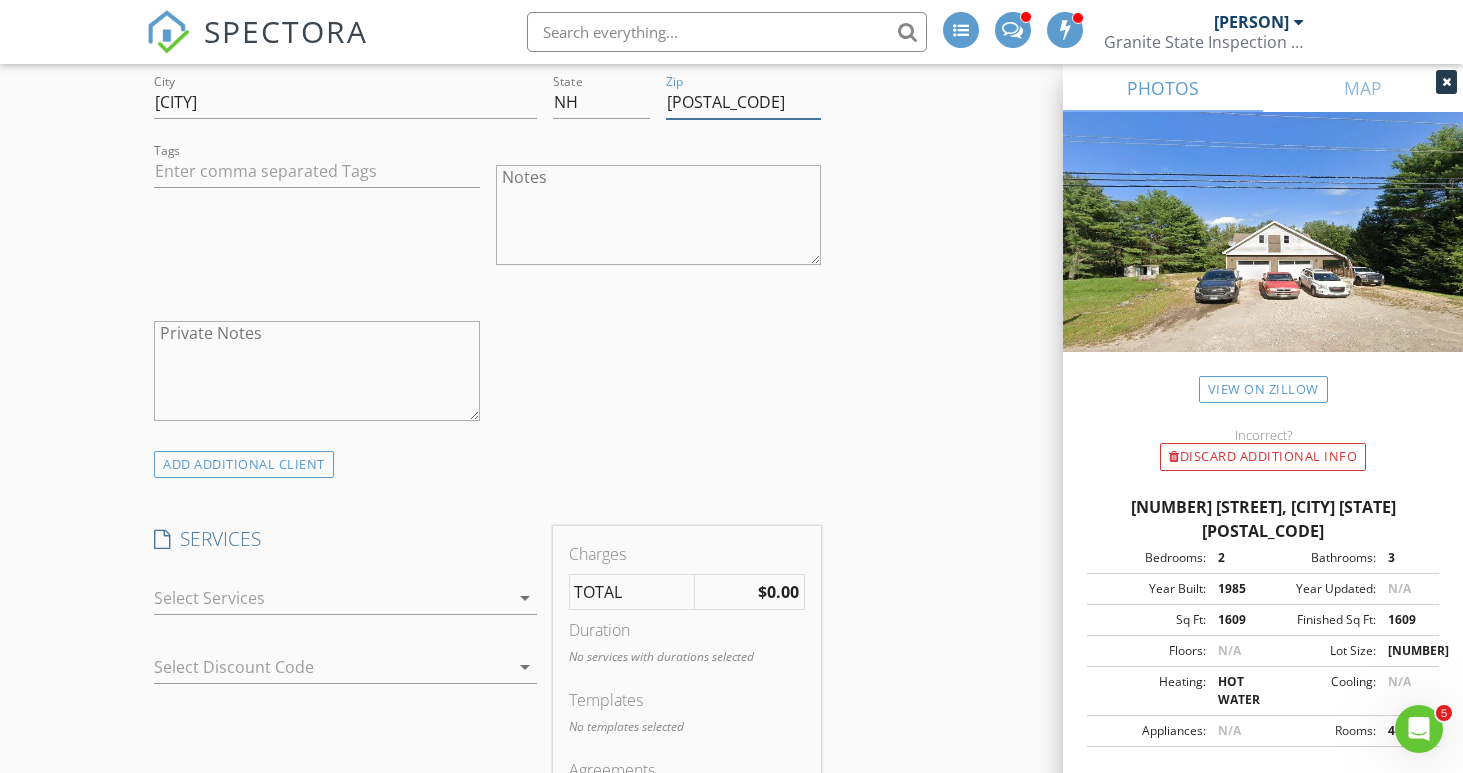 scroll, scrollTop: 1404, scrollLeft: 0, axis: vertical 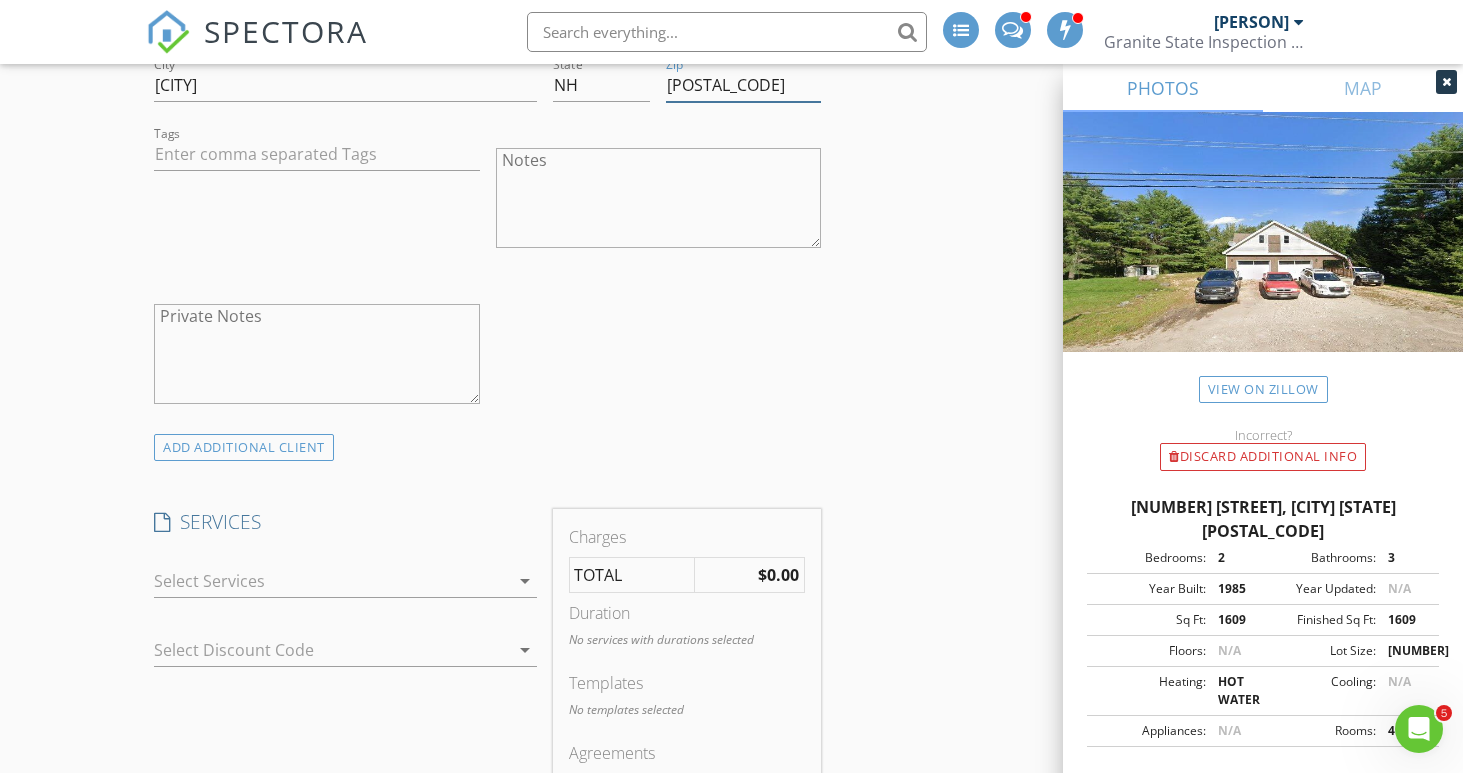 type on "[POSTAL_CODE]" 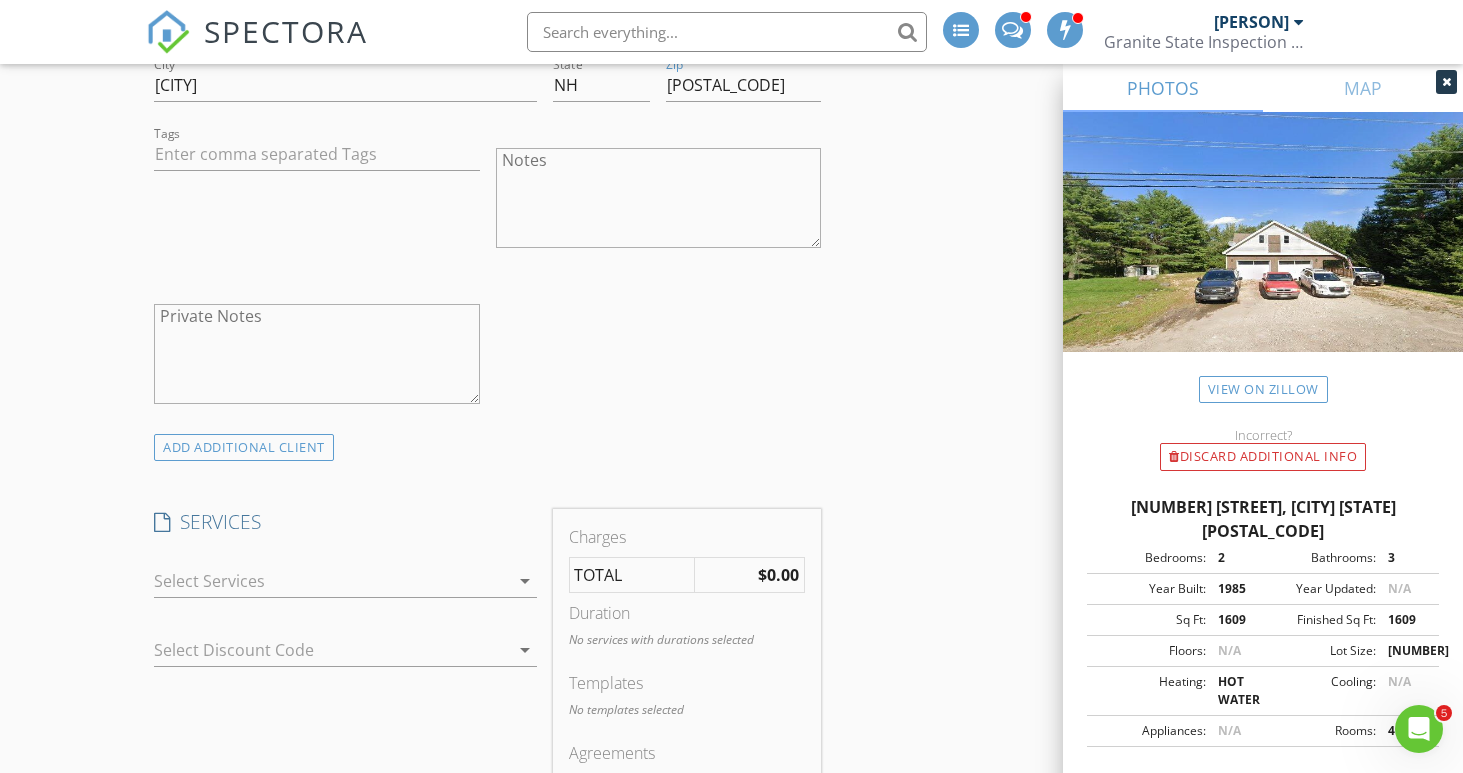 click on "arrow_drop_down" at bounding box center (525, 581) 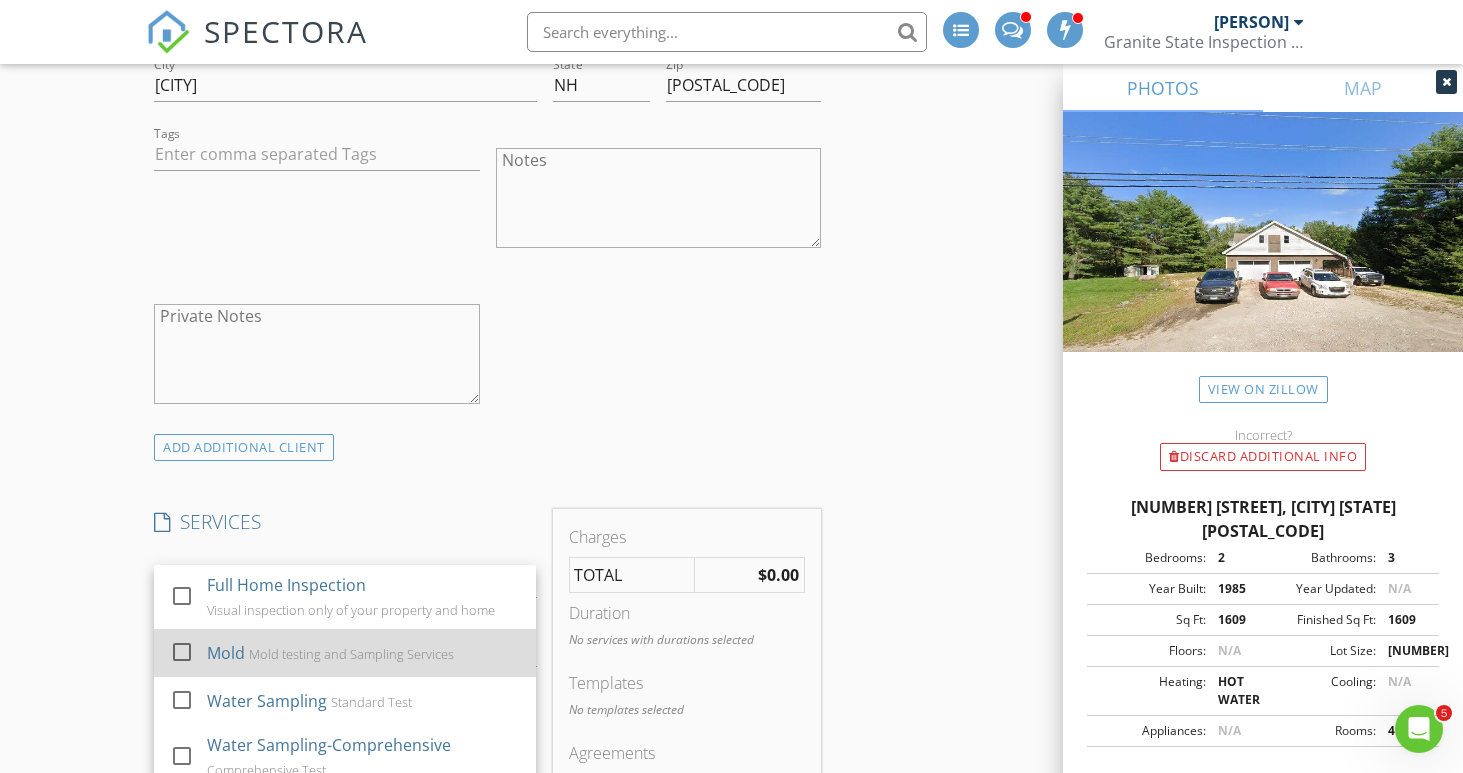 click at bounding box center [182, 652] 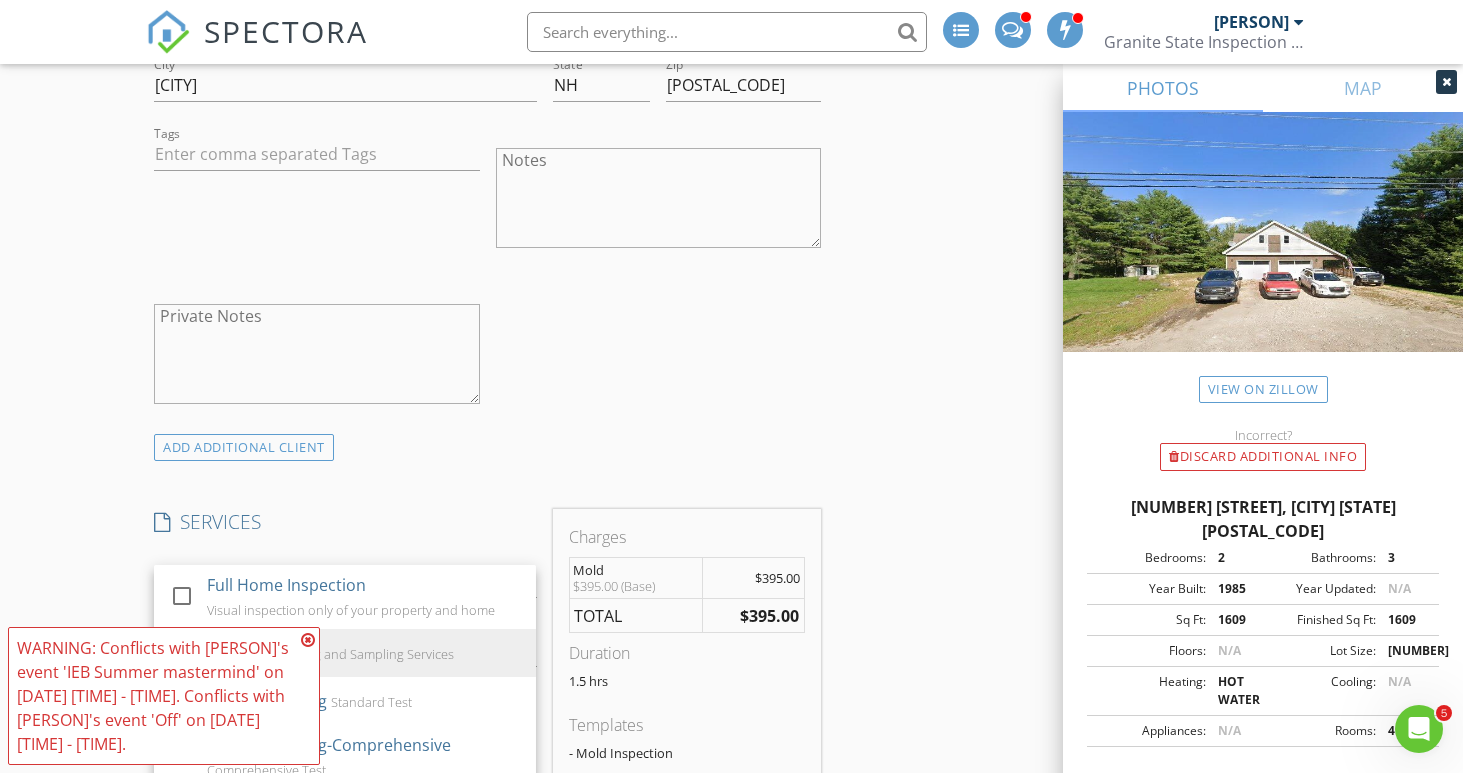 click at bounding box center [308, 640] 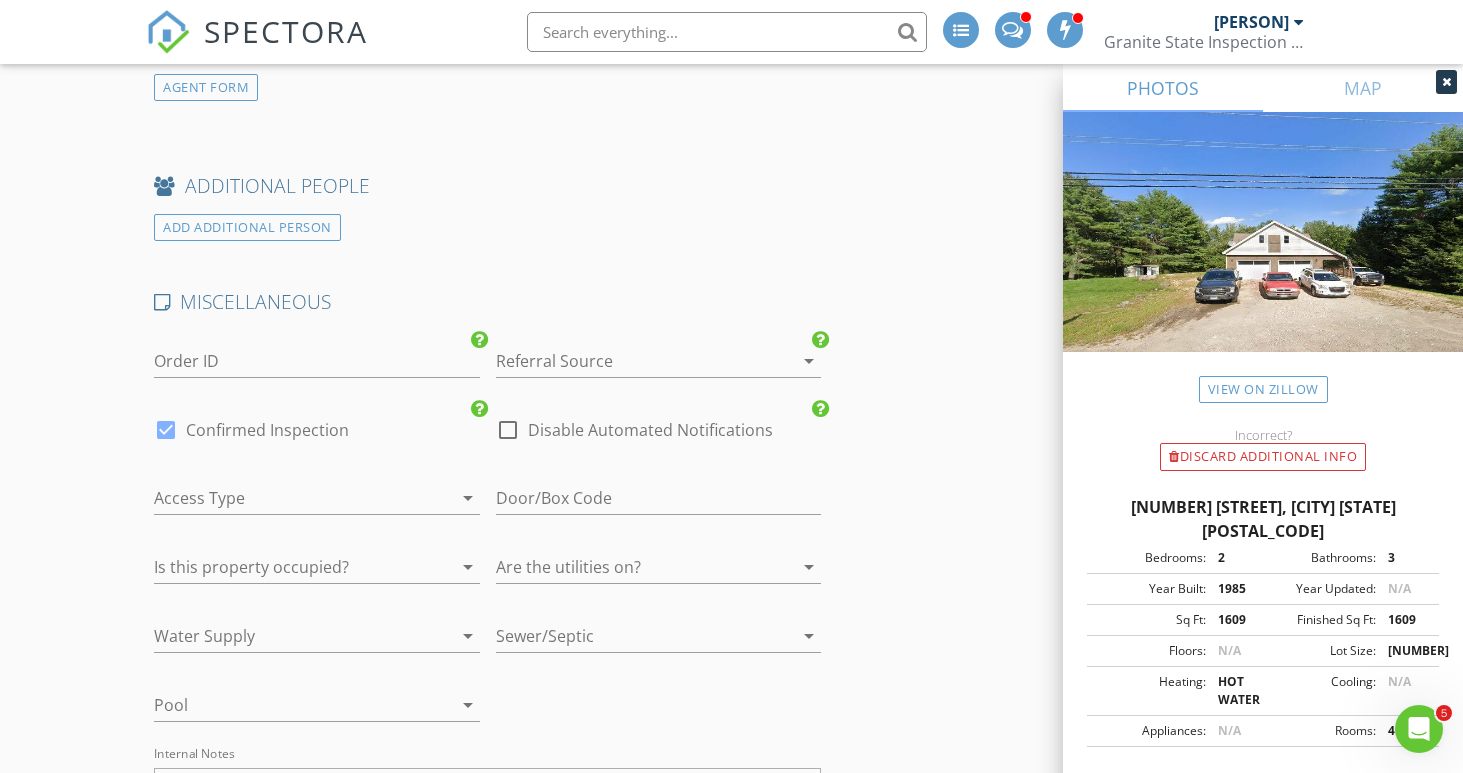 scroll, scrollTop: 2981, scrollLeft: 0, axis: vertical 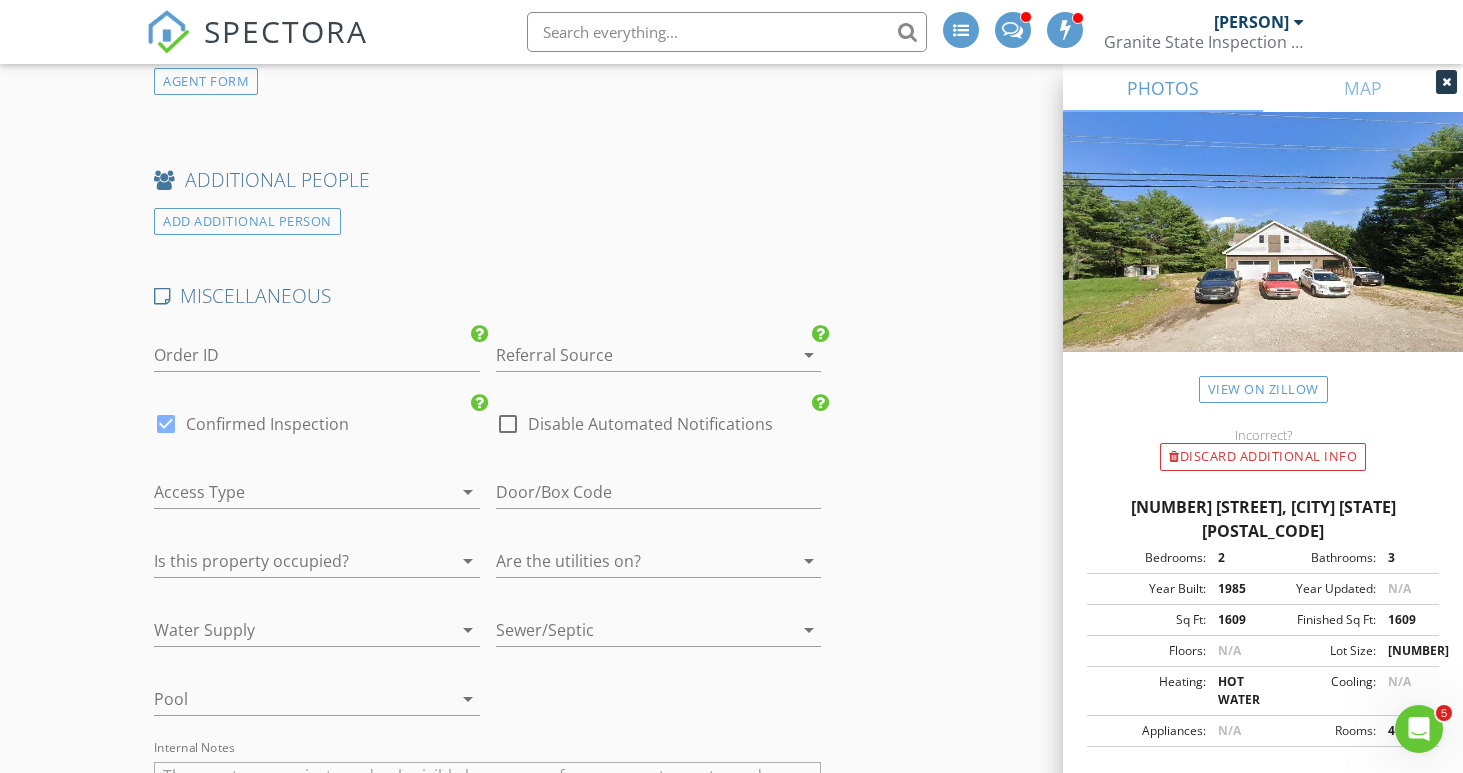 click on "arrow_drop_down" at bounding box center (809, 355) 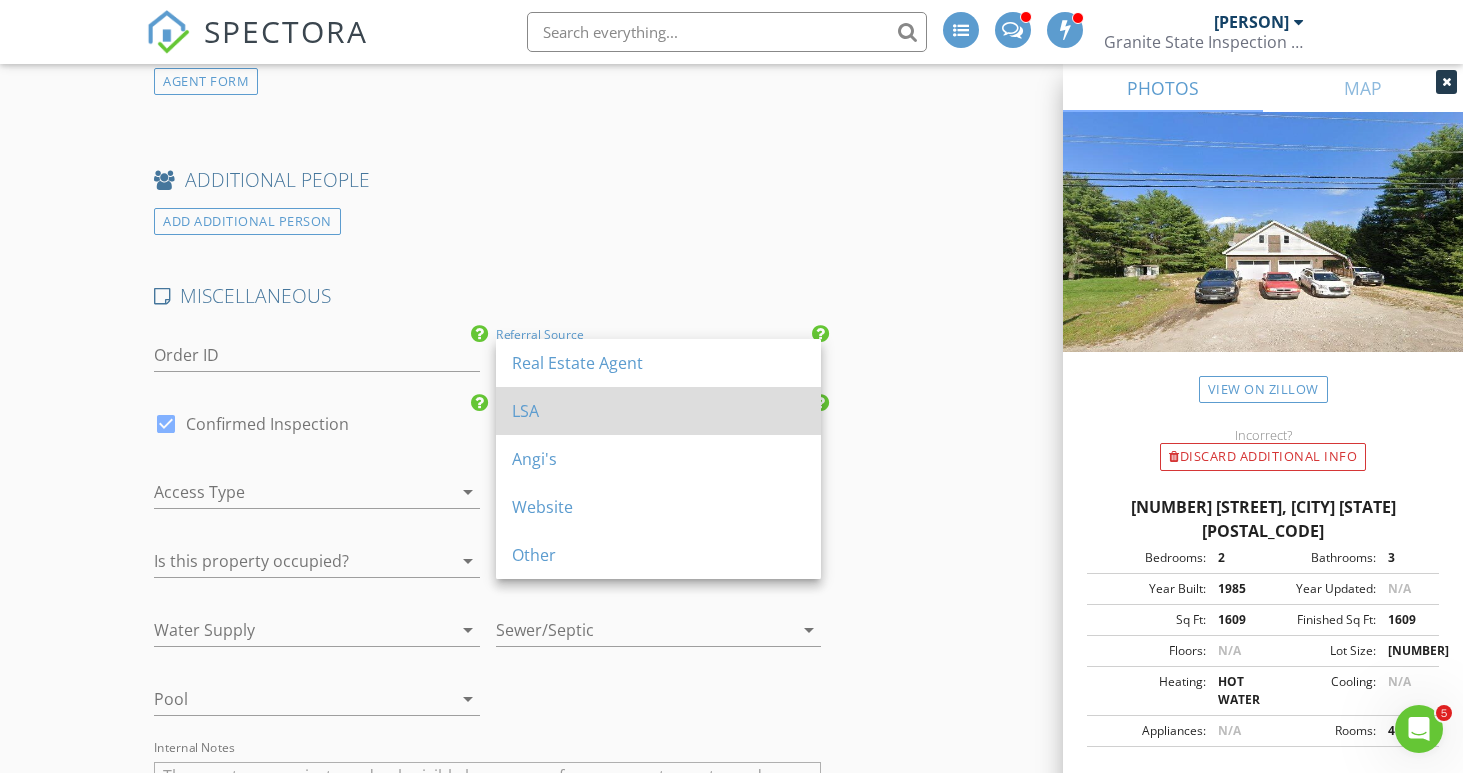 click on "LSA" at bounding box center (658, 411) 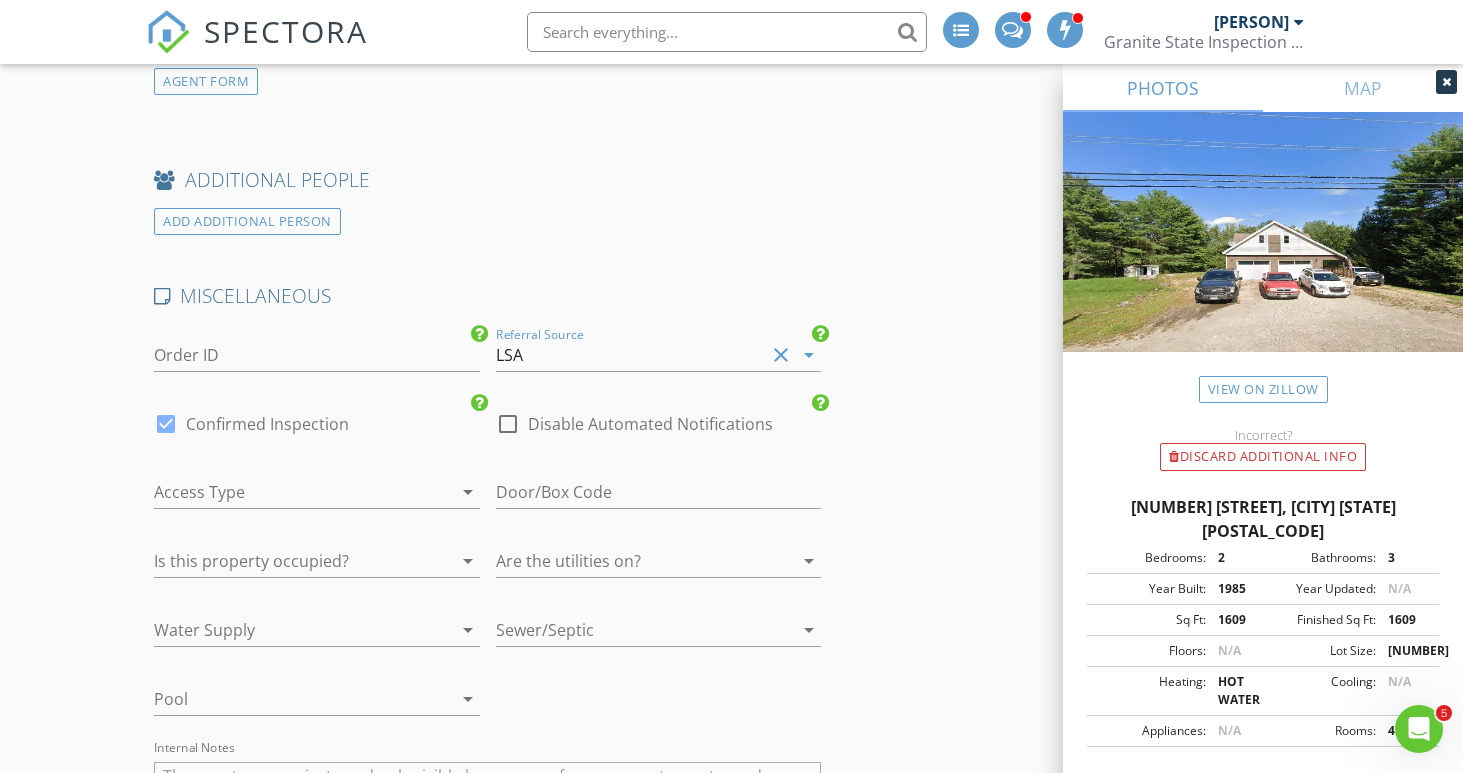 click at bounding box center [1446, 82] 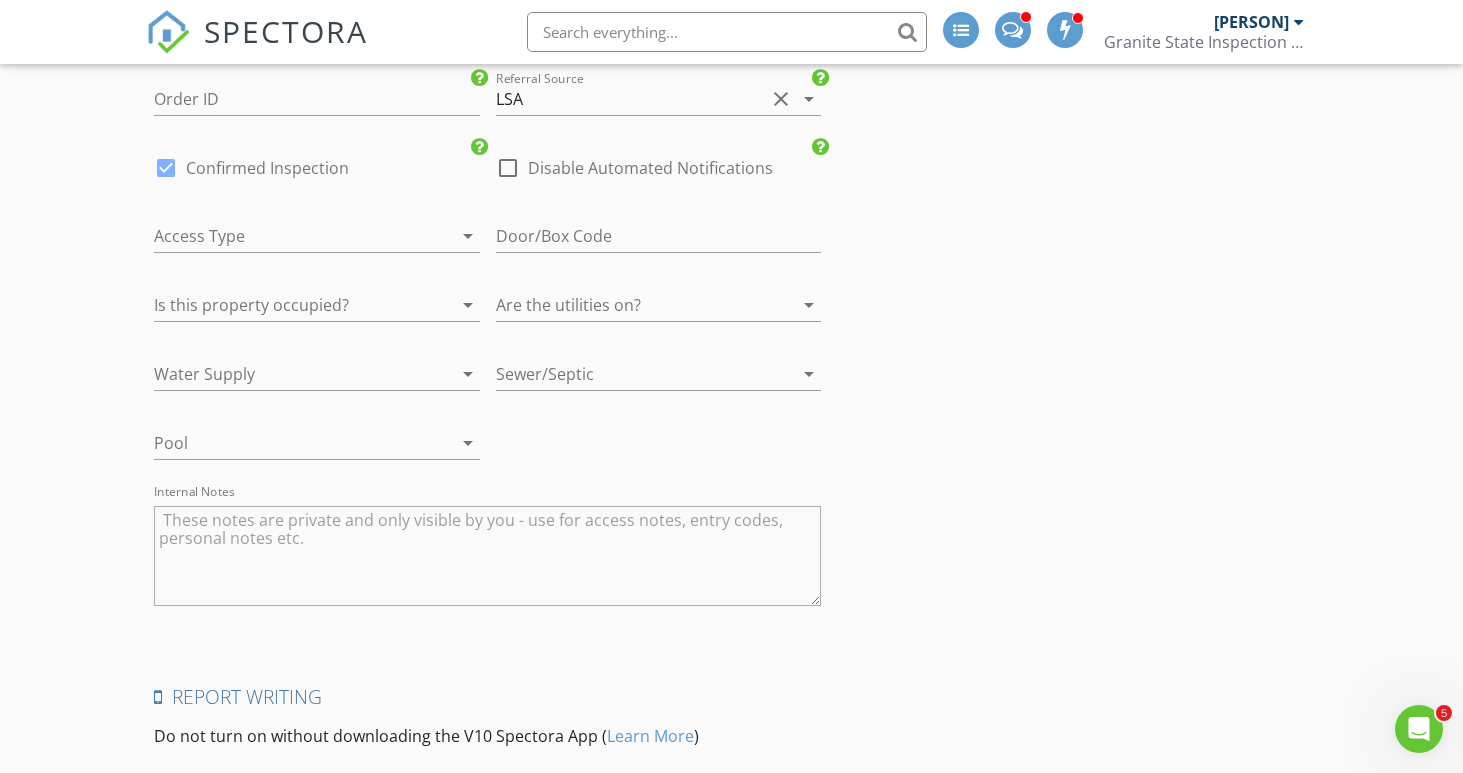 scroll, scrollTop: 3245, scrollLeft: 0, axis: vertical 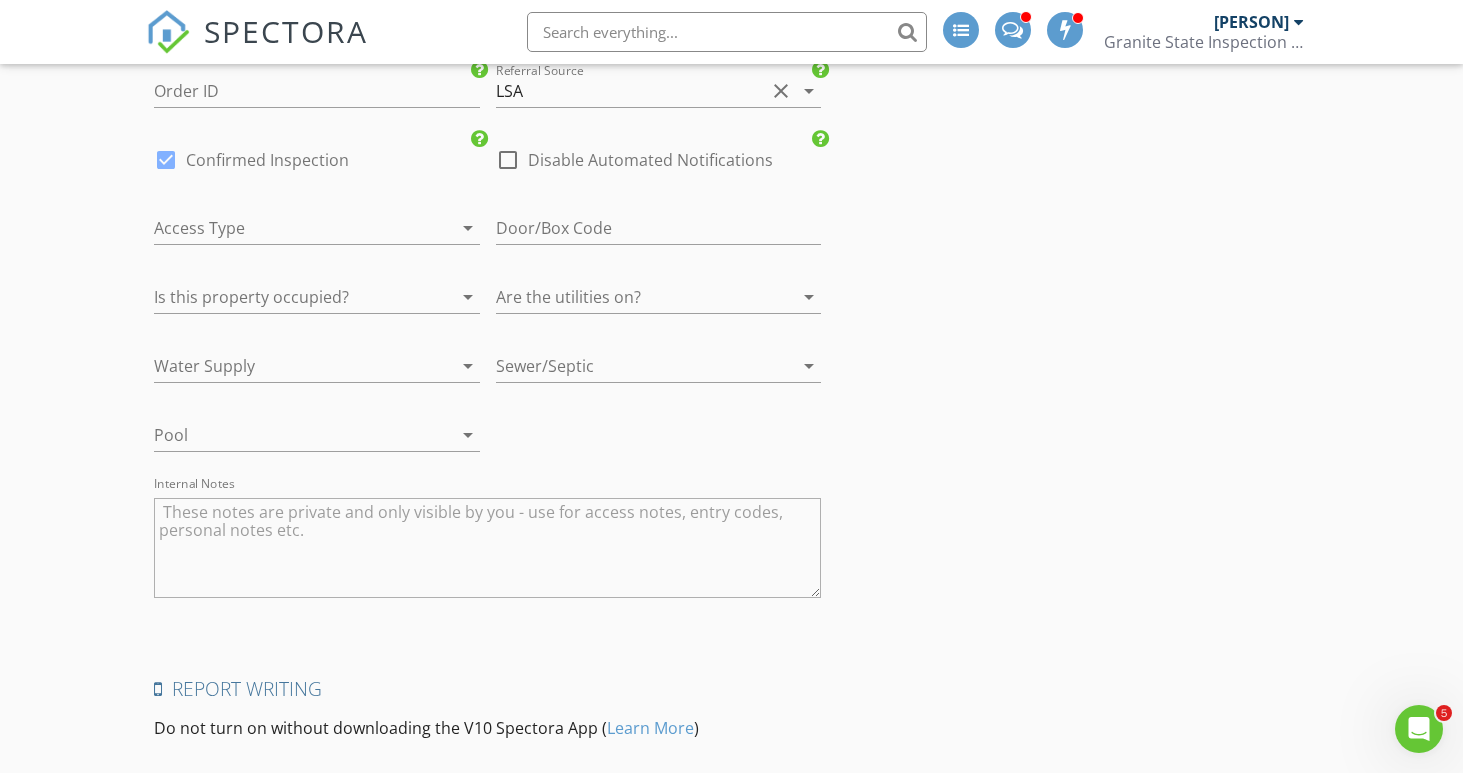 click on "arrow_drop_down" at bounding box center [468, 366] 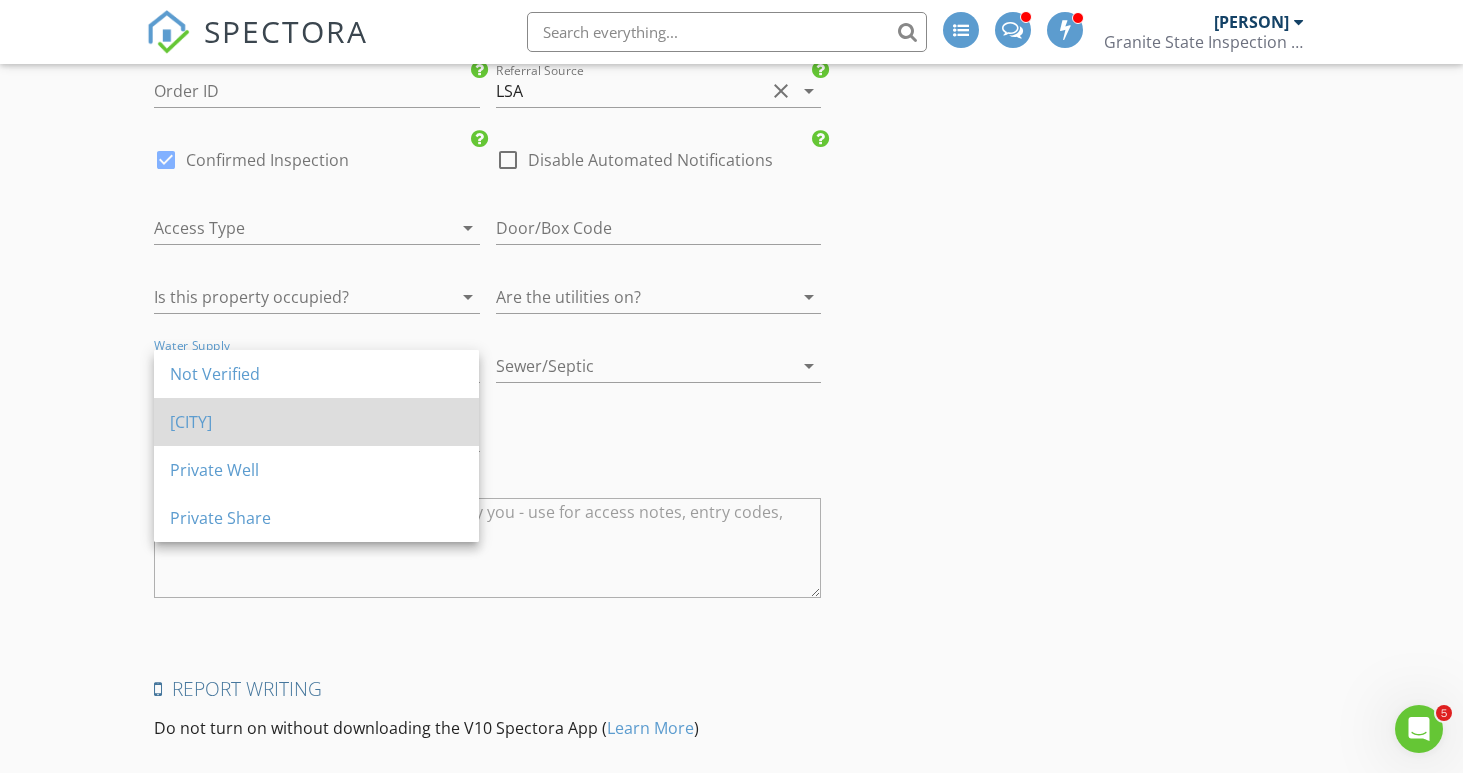 click on "Public City" at bounding box center (316, 422) 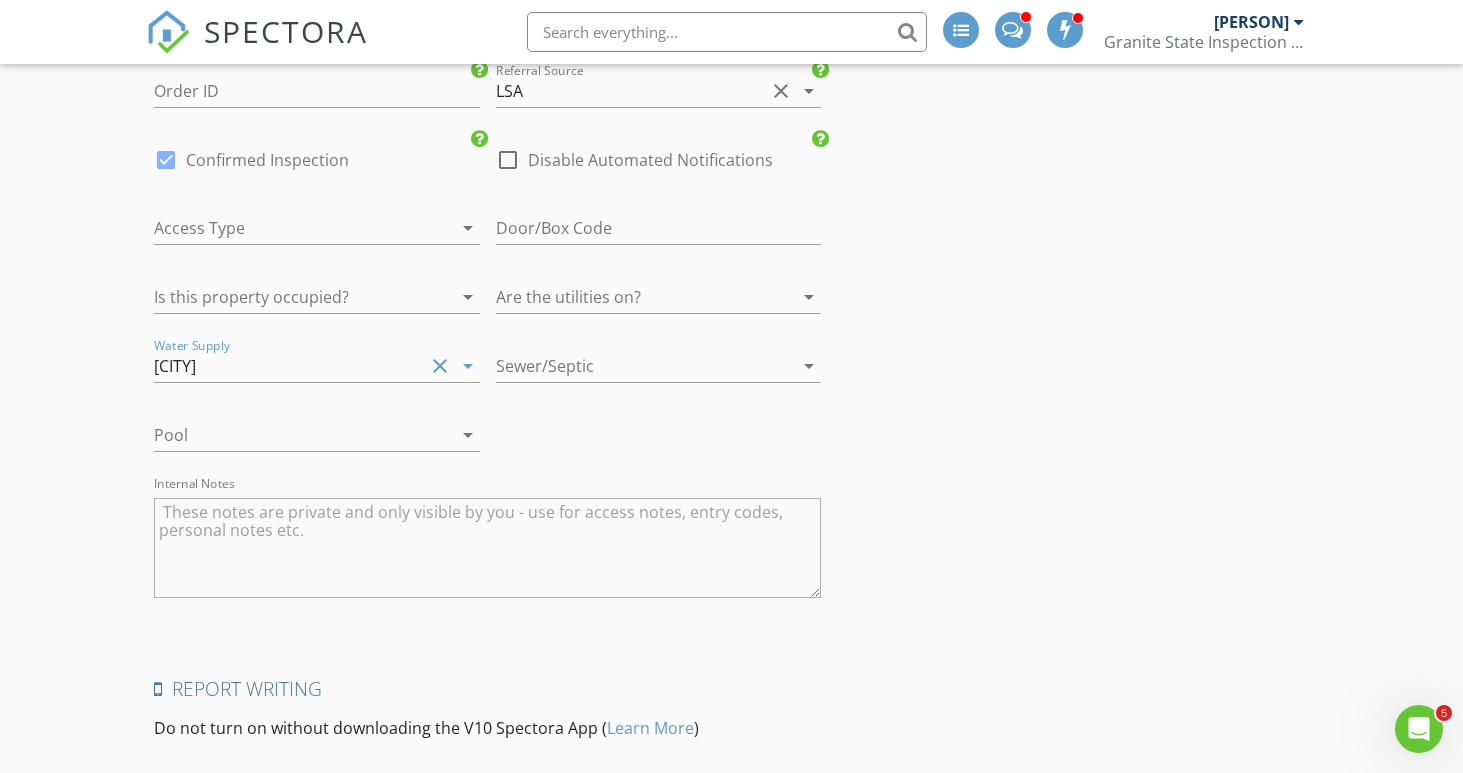 click at bounding box center [630, 366] 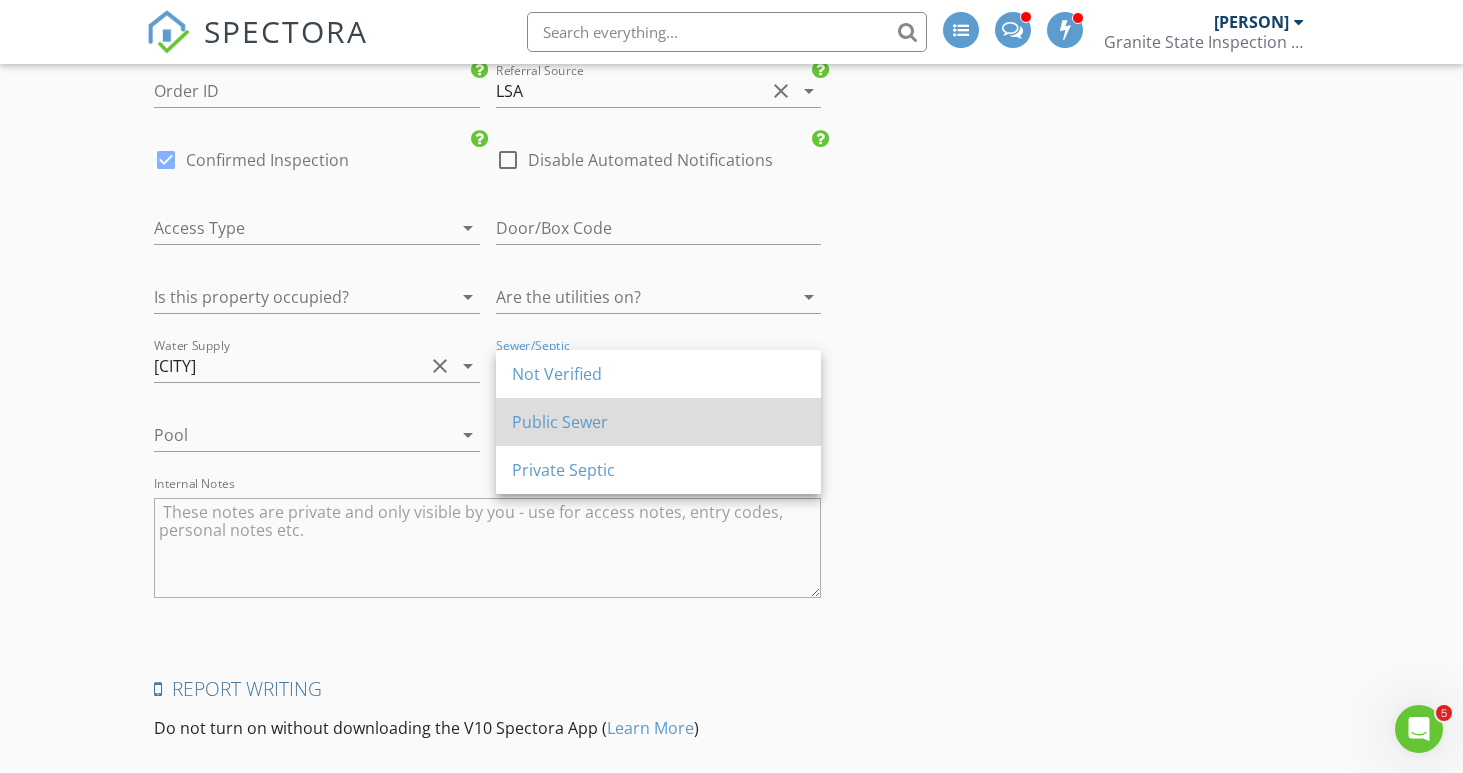 click on "Public Sewer" at bounding box center (658, 422) 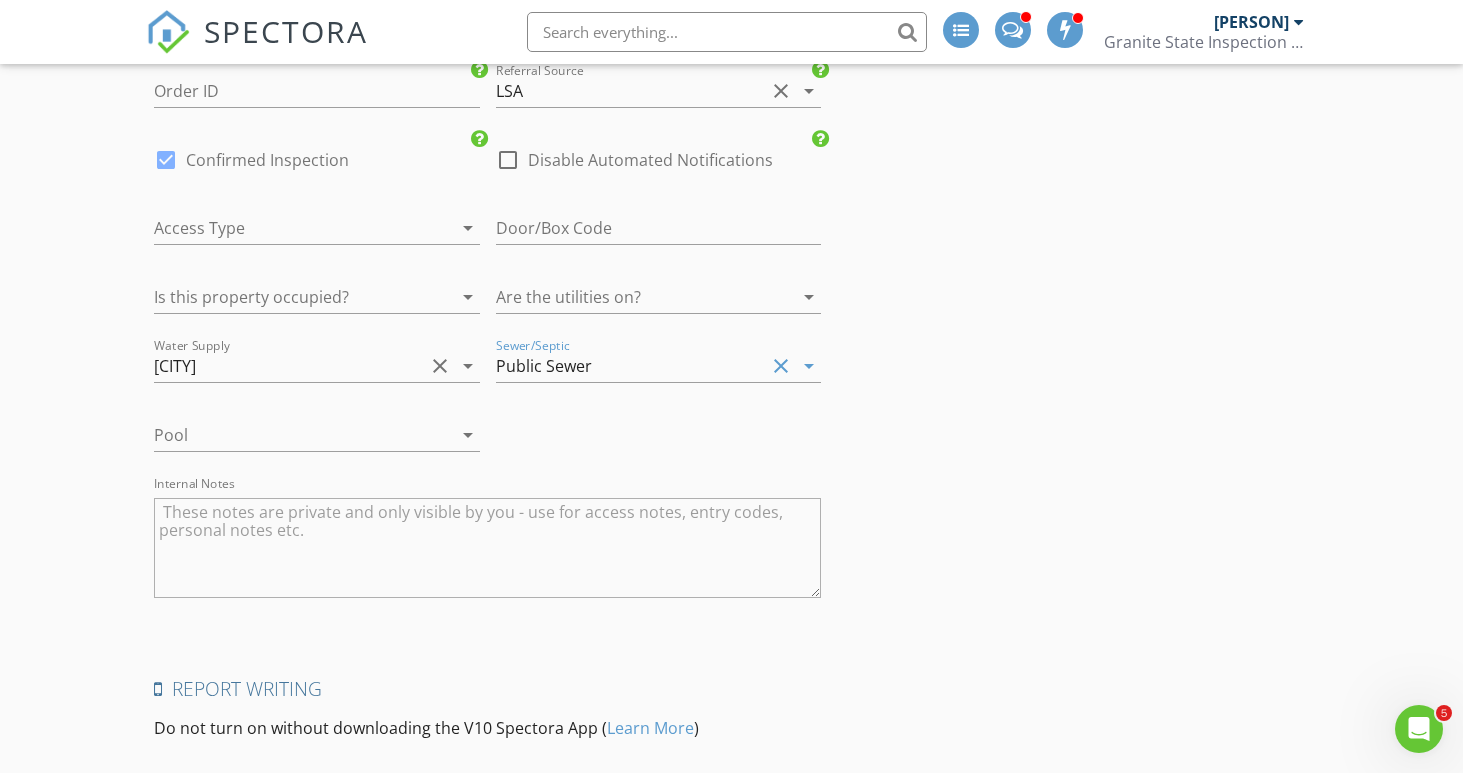 click at bounding box center [288, 297] 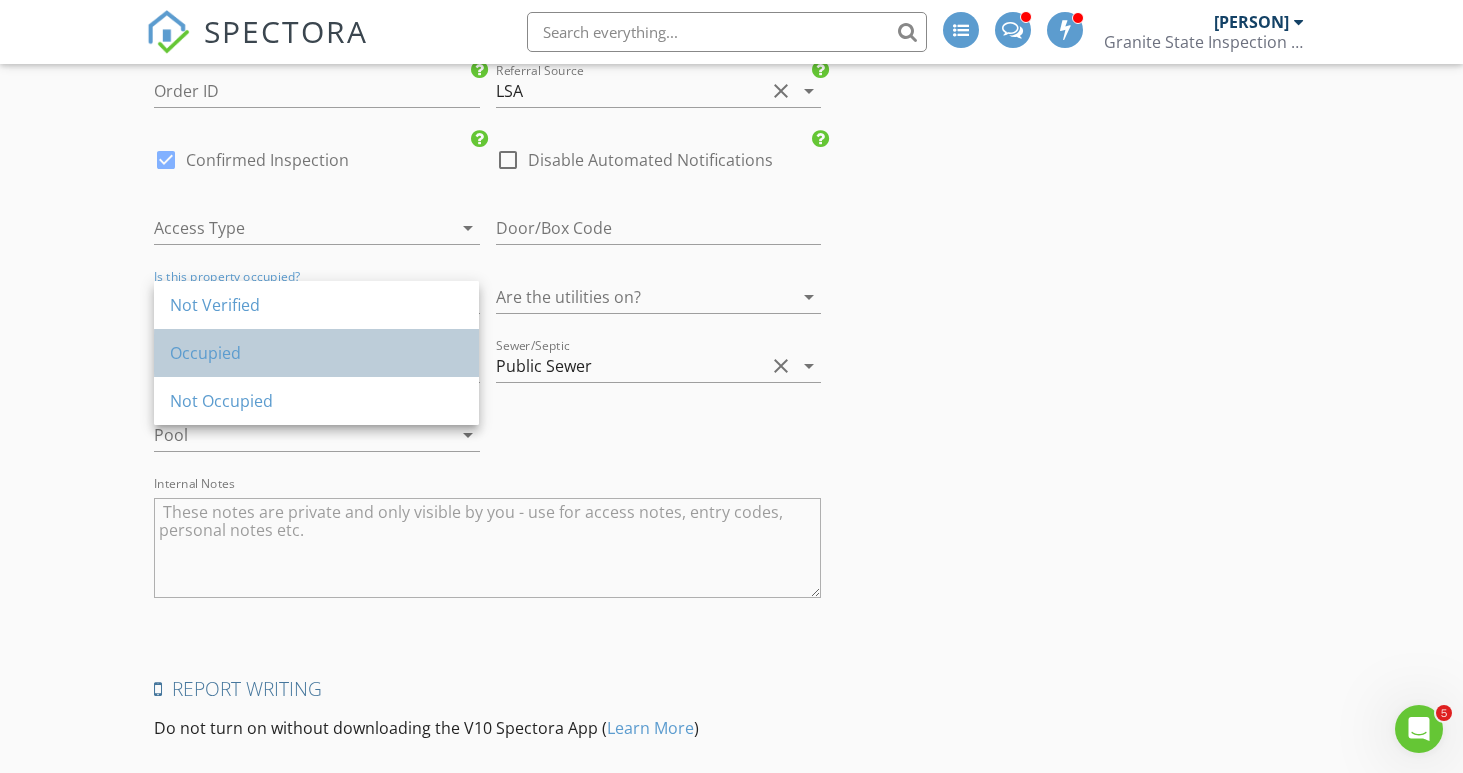click on "Occupied" at bounding box center [316, 353] 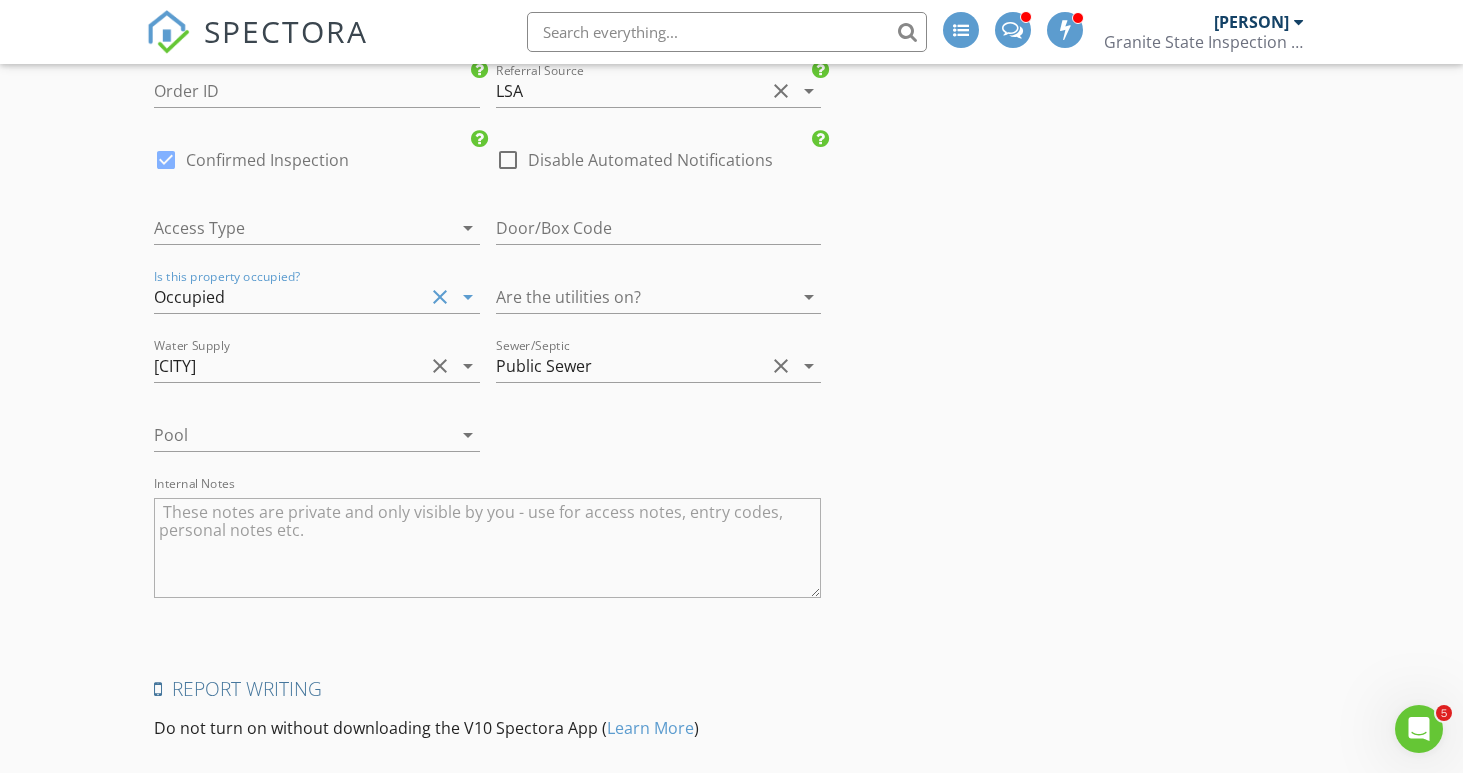 click at bounding box center [630, 297] 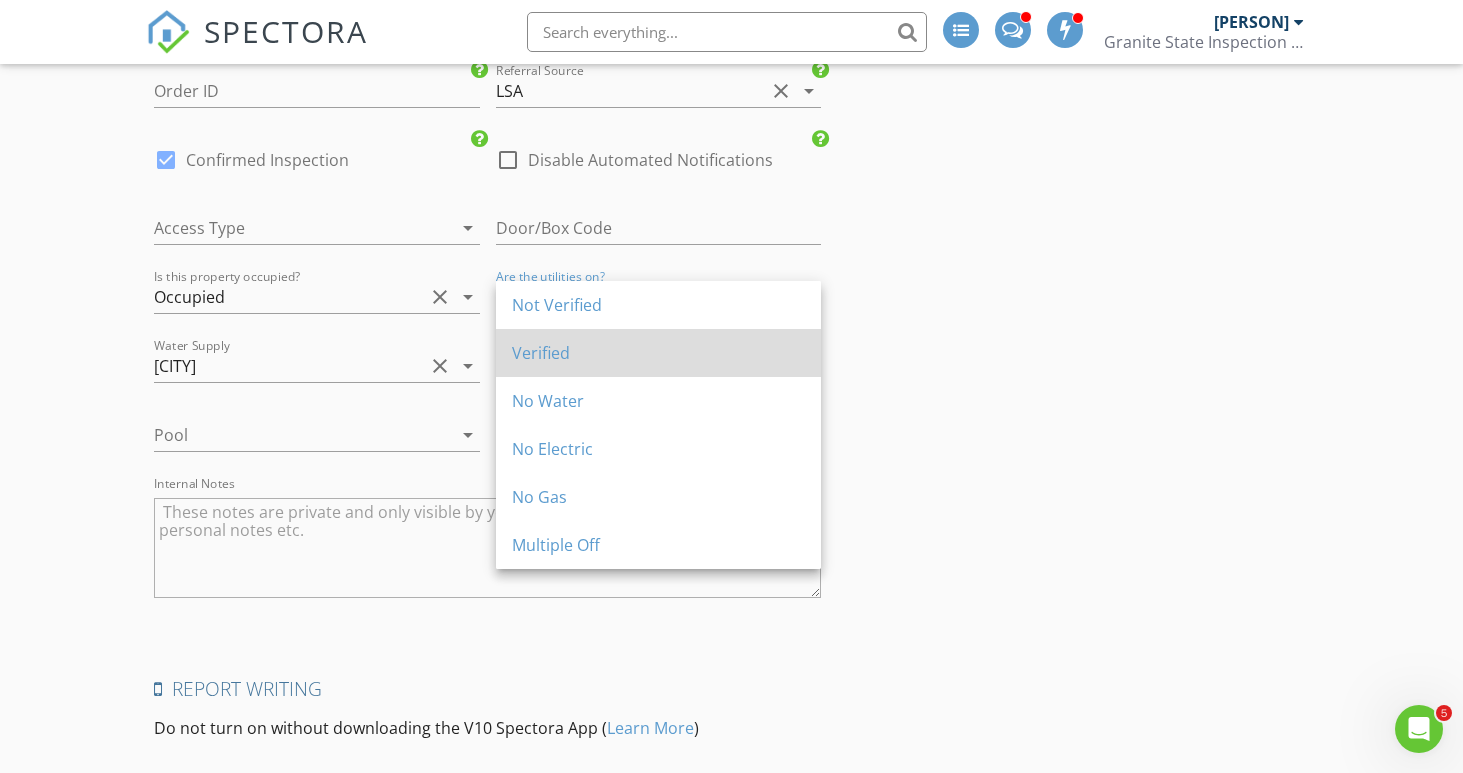 click on "Verified" at bounding box center [658, 353] 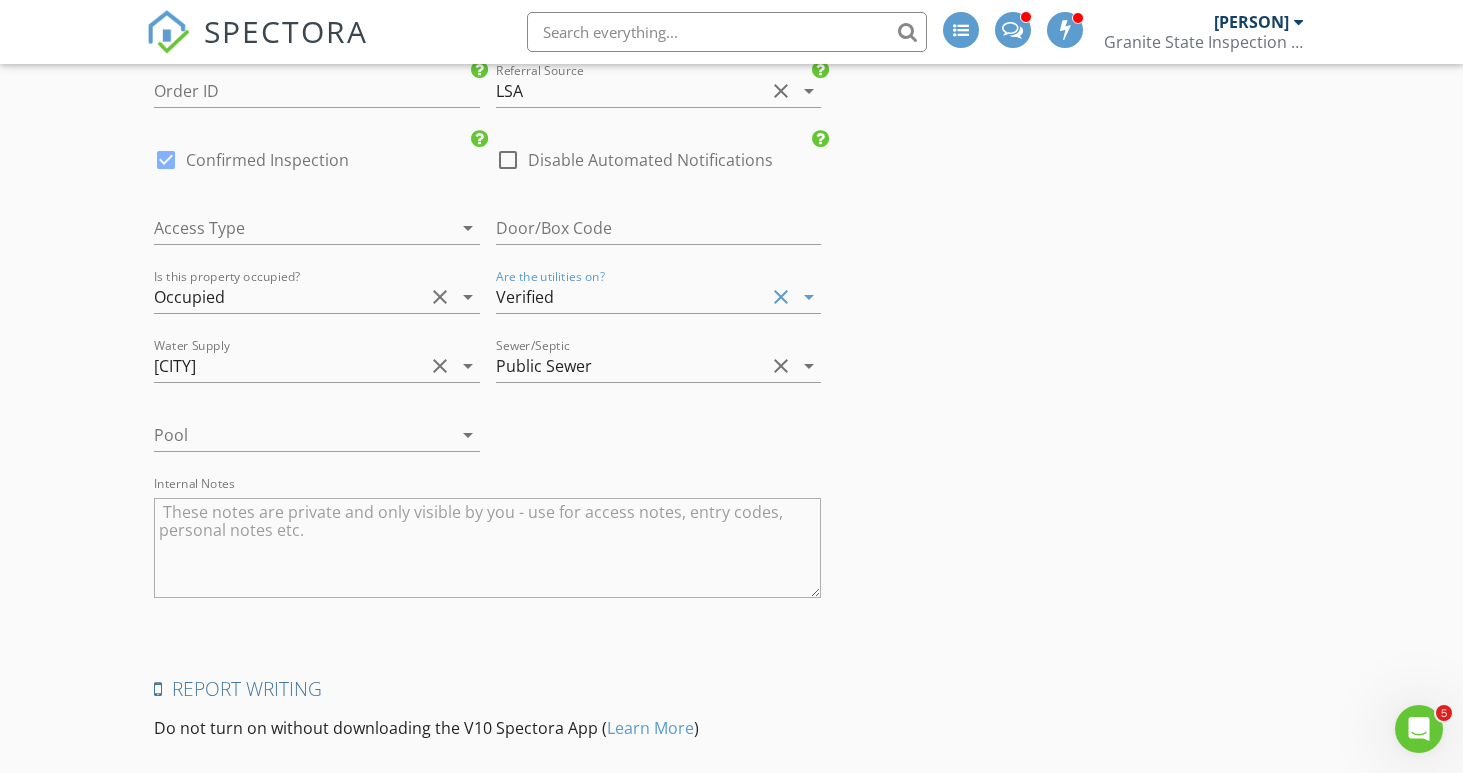 click on "arrow_drop_down" at bounding box center (468, 435) 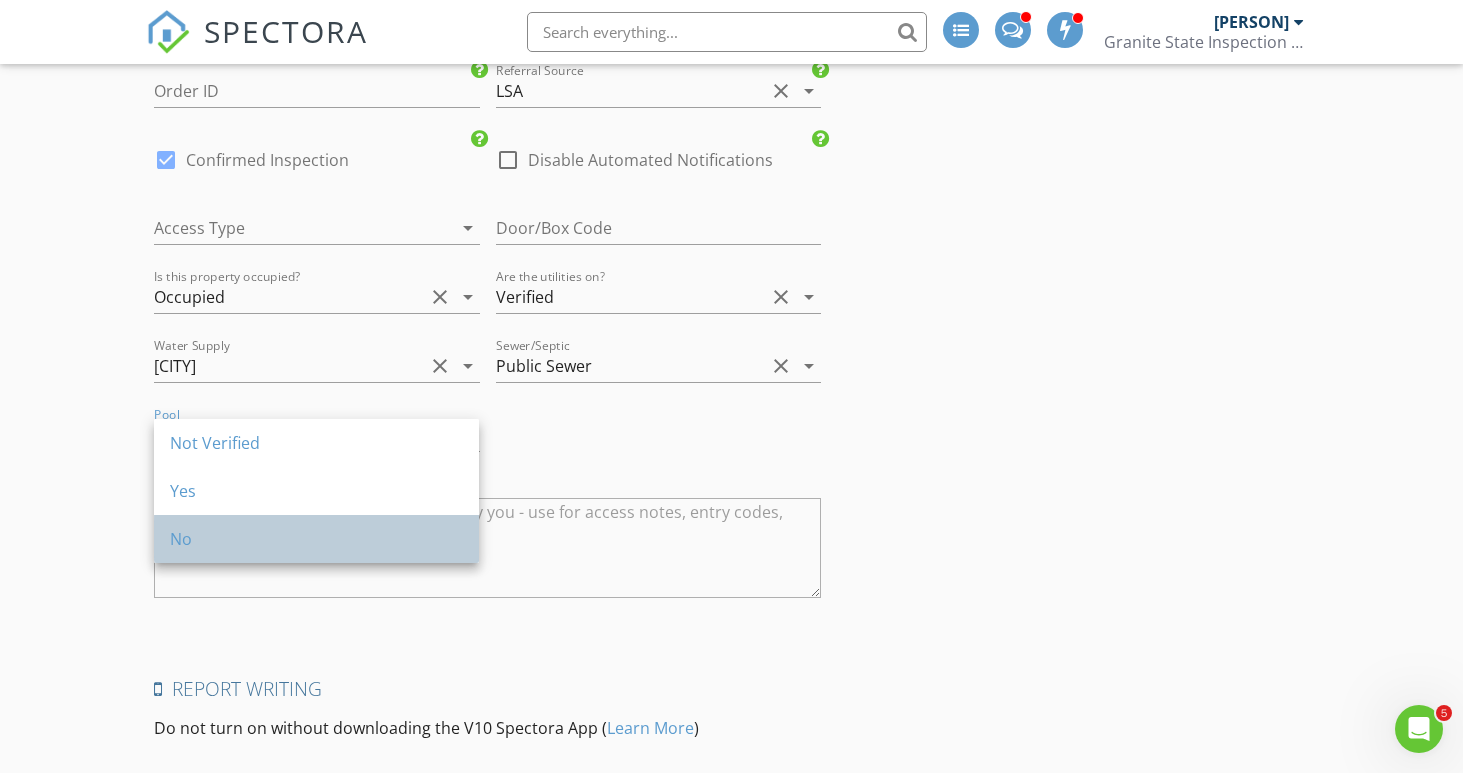 click on "No" at bounding box center (316, 539) 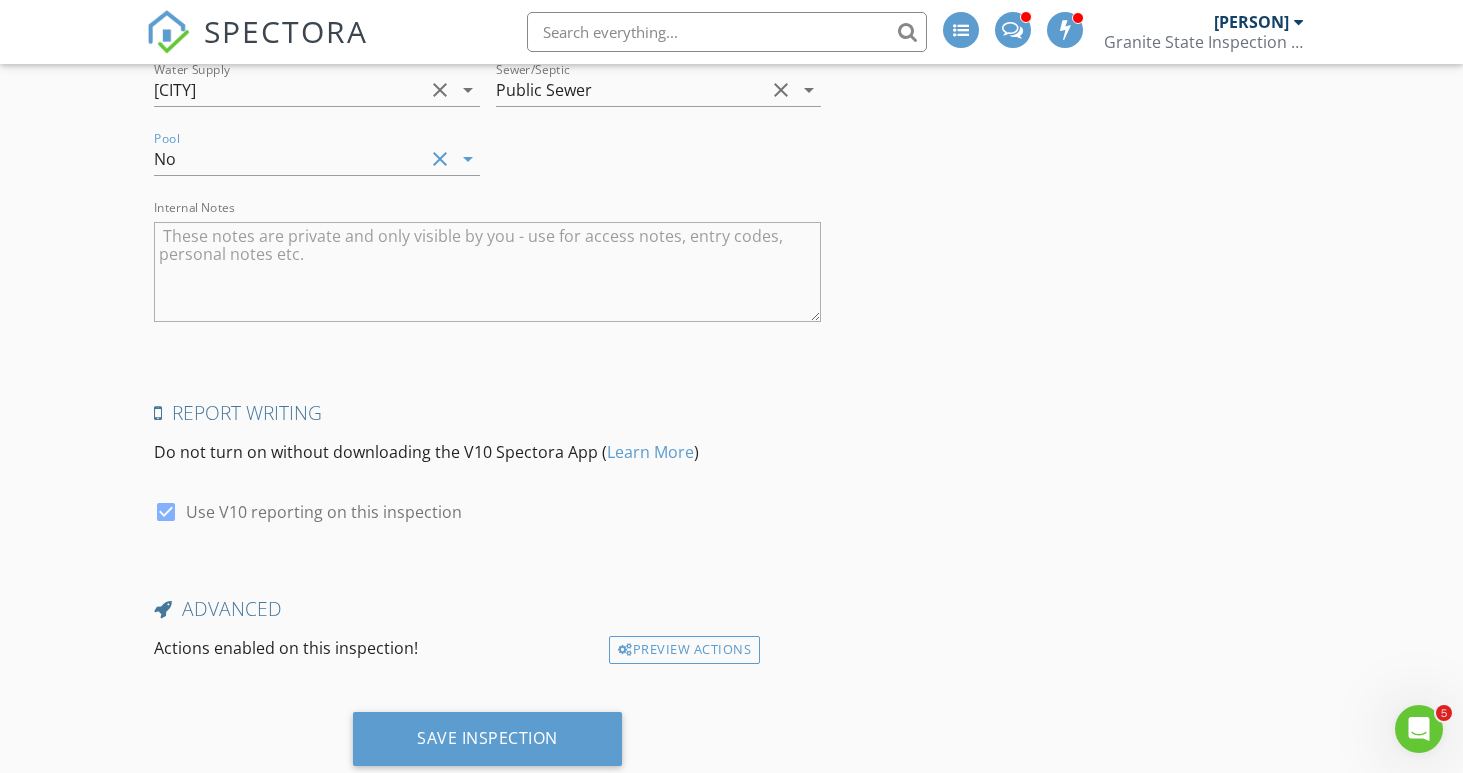 scroll, scrollTop: 3576, scrollLeft: 0, axis: vertical 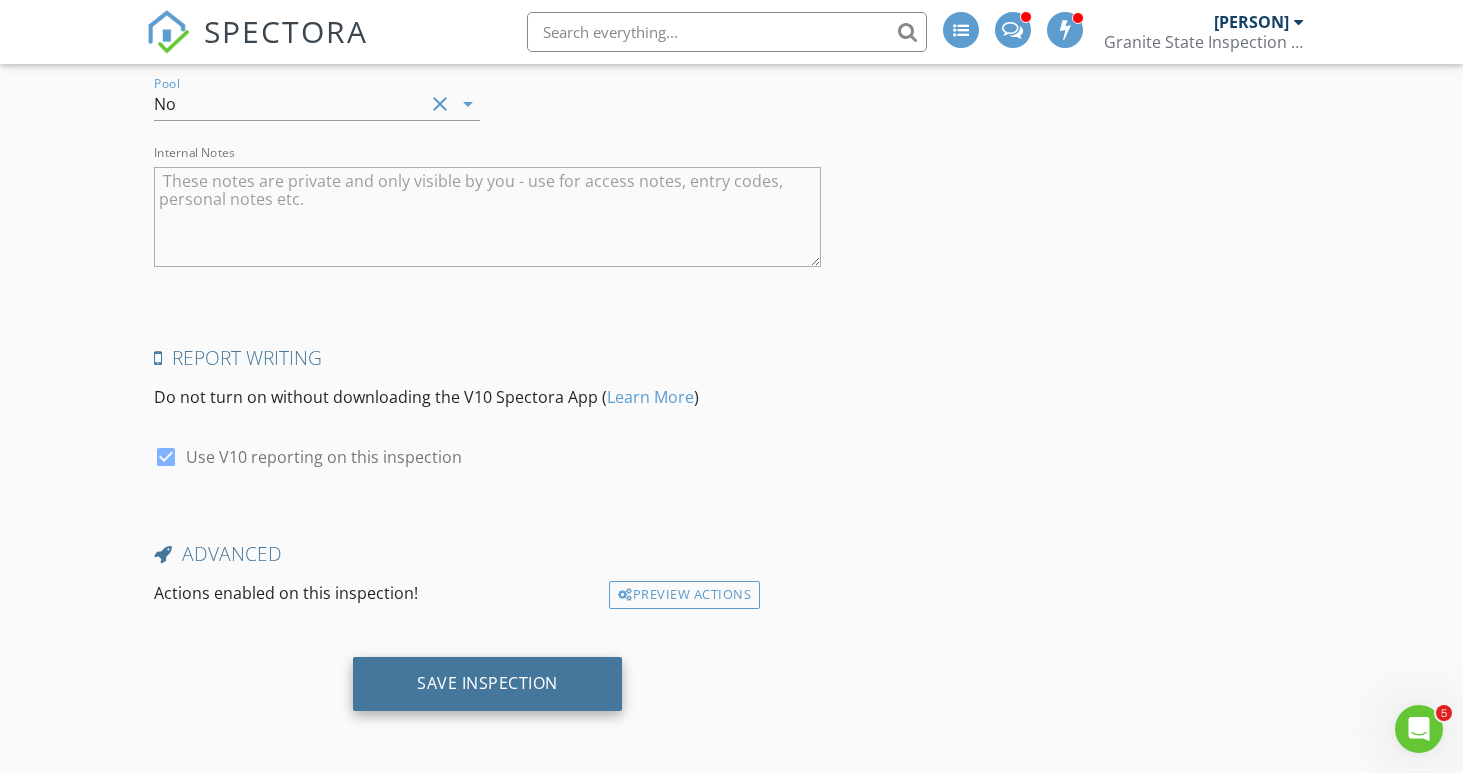 click on "Save Inspection" at bounding box center (487, 683) 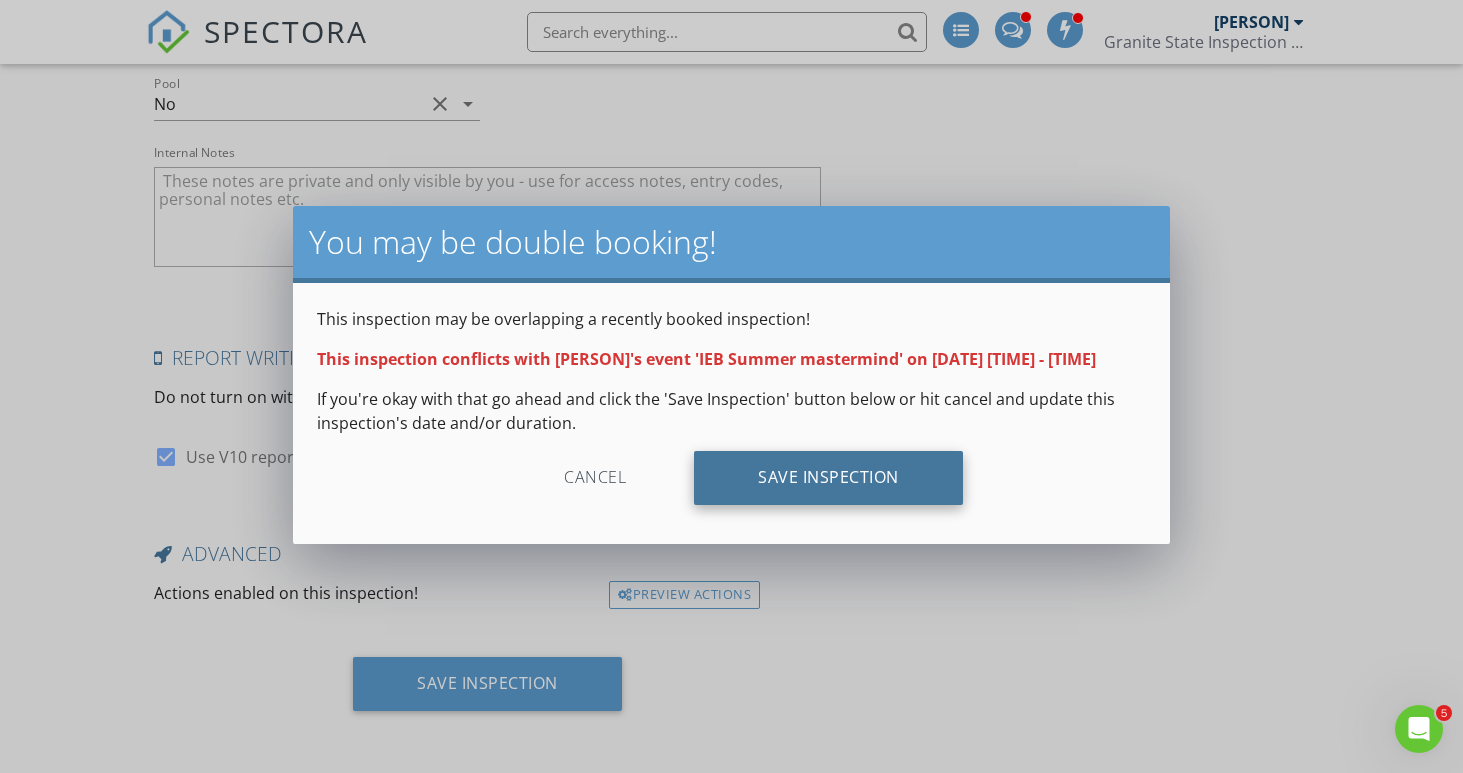 click on "Save Inspection" at bounding box center (828, 478) 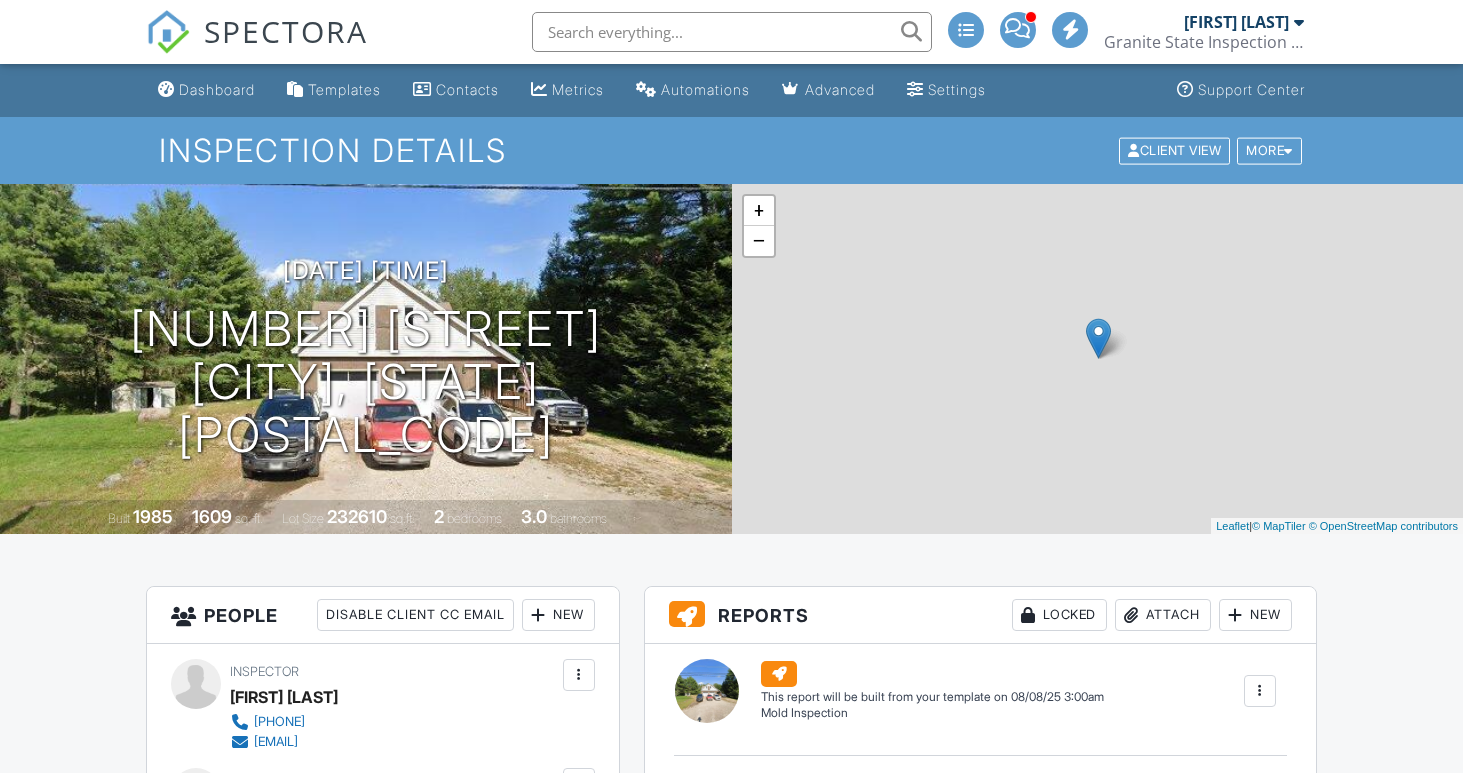 scroll, scrollTop: 0, scrollLeft: 0, axis: both 